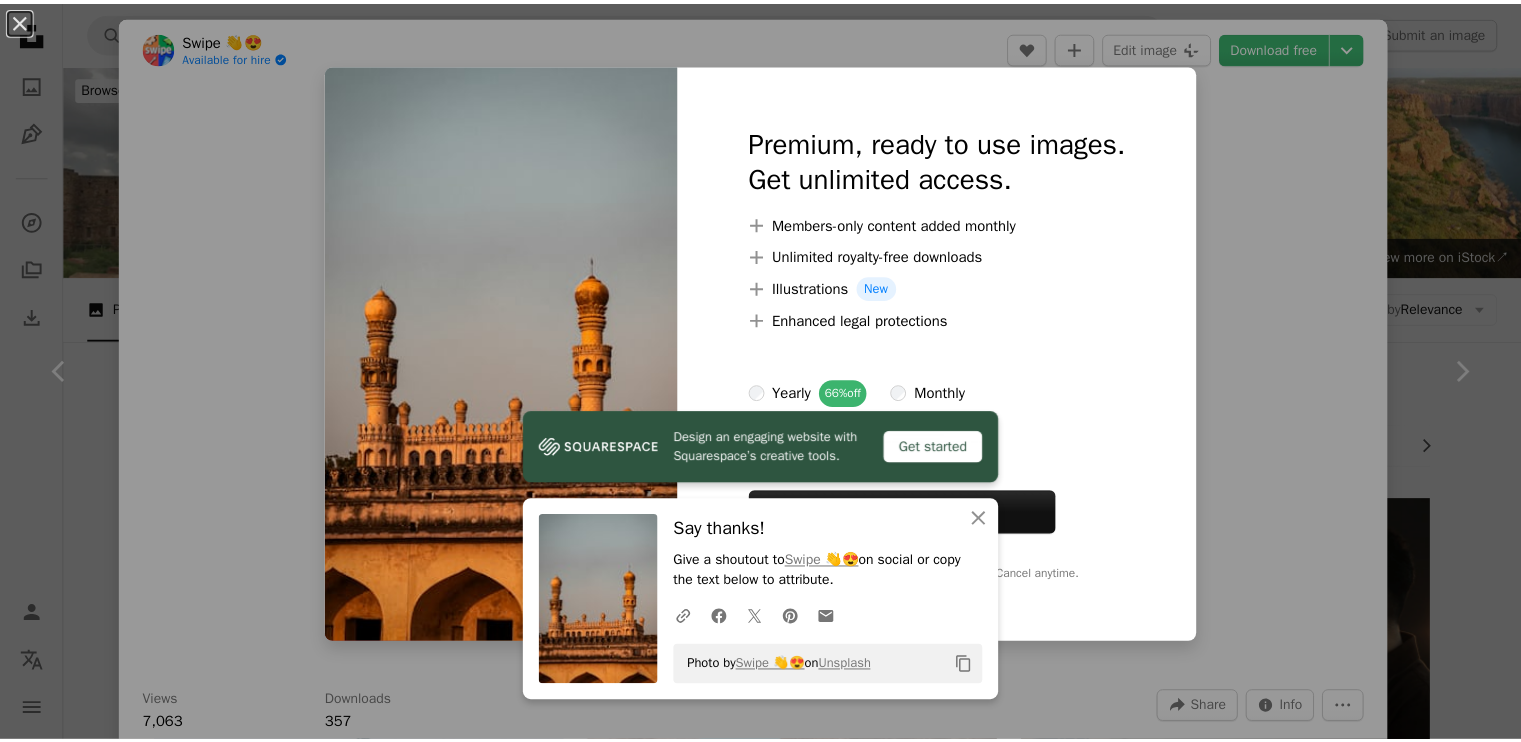 scroll, scrollTop: 1175, scrollLeft: 0, axis: vertical 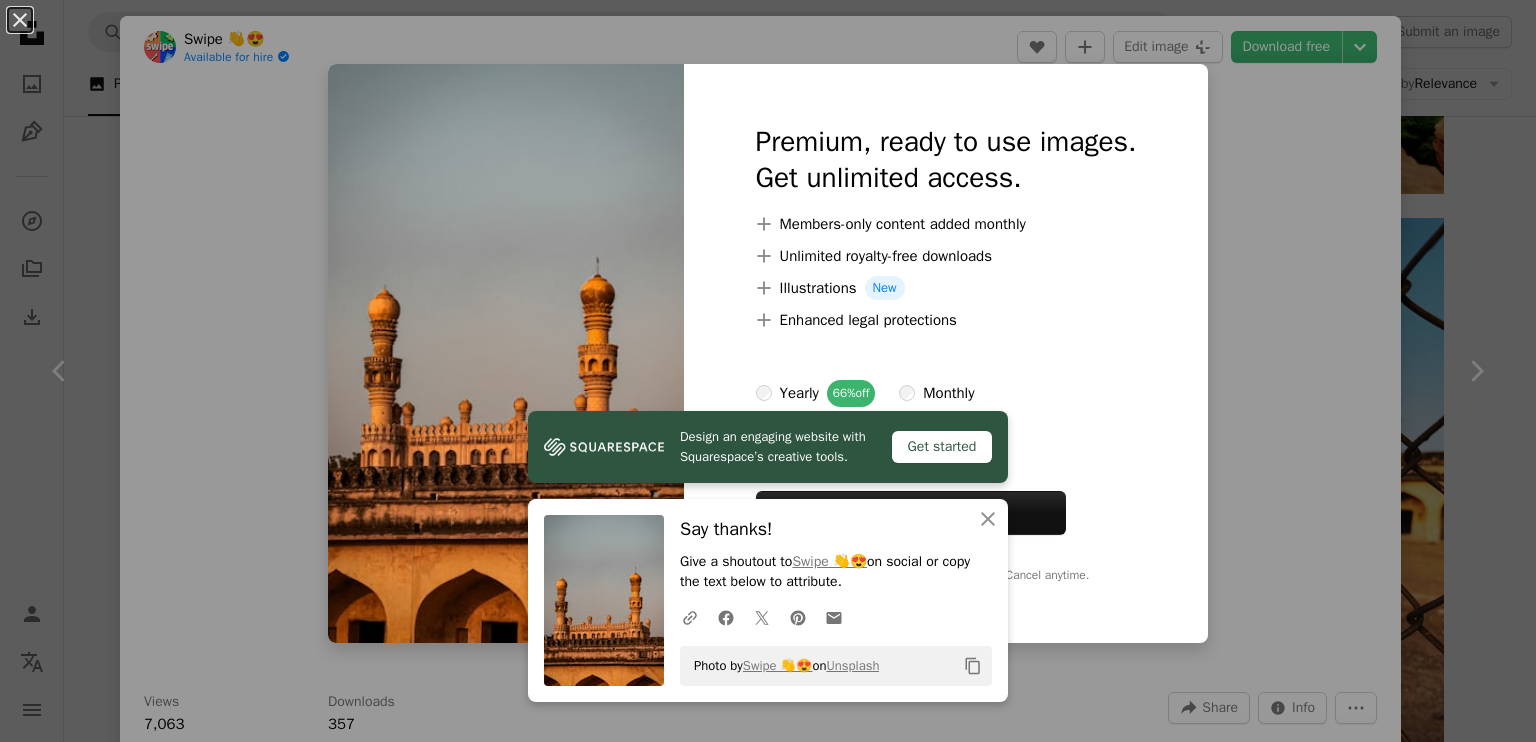 click on "An X shape Design an engaging website with Squarespace’s creative tools. Get started An X shape Close Say thanks! Give a shoutout to Swipe 👋😍 on social or copy the text below to attribute. A URL sharing icon (chains) Facebook icon X (formerly Twitter) icon Pinterest icon An envelope Photo by Swipe 👋😍 on Unsplash Copy content Premium, ready to use images. Get unlimited access. A plus sign Members-only content added monthly A plus sign Unlimited royalty-free downloads A plus sign Illustrations New A plus sign Enhanced legal protections yearly 66% off monthly $12 $4 USD per month * Get Unsplash+ * When paid annually, billed upfront $48 Taxes where applicable. Renews automatically. Cancel anytime." at bounding box center [768, 371] 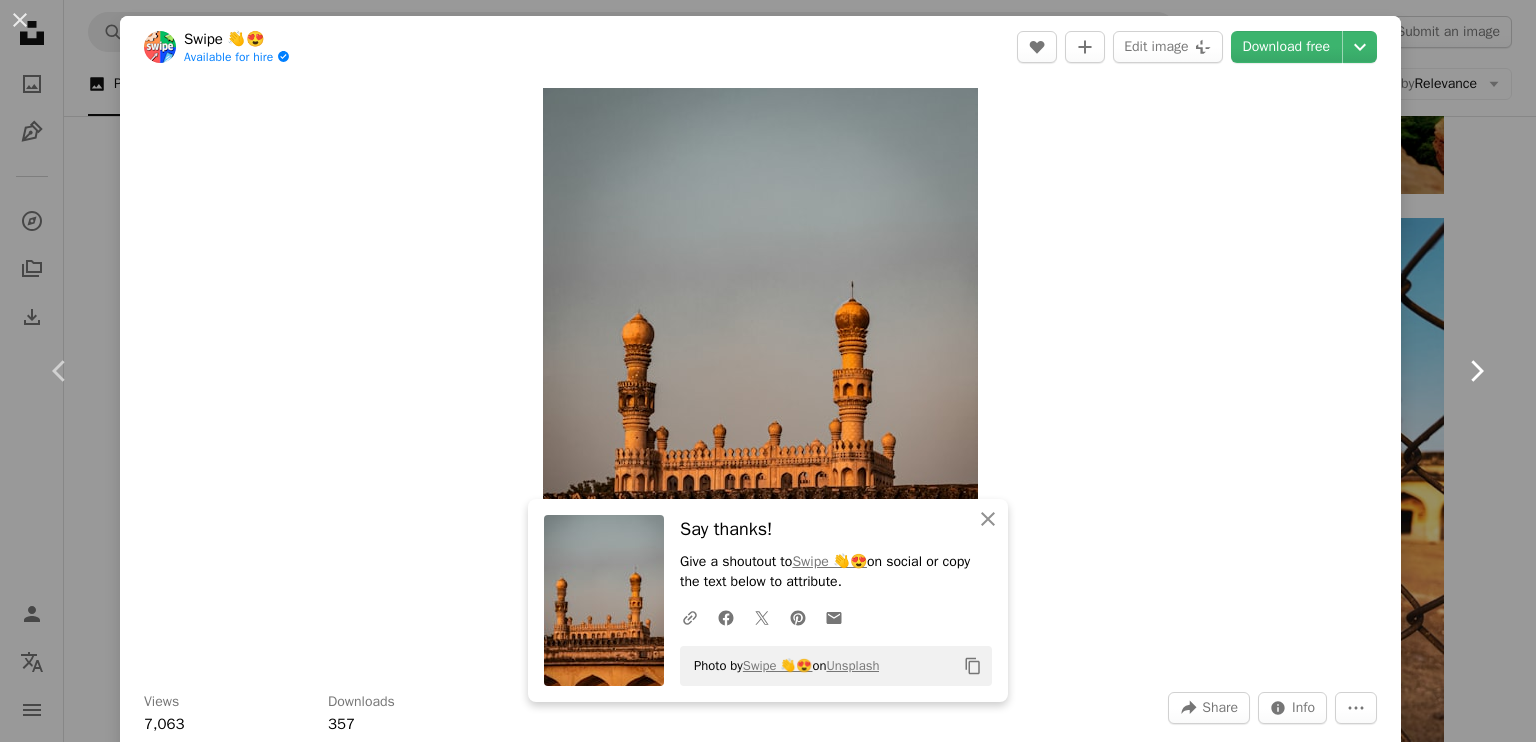 click on "Chevron right" 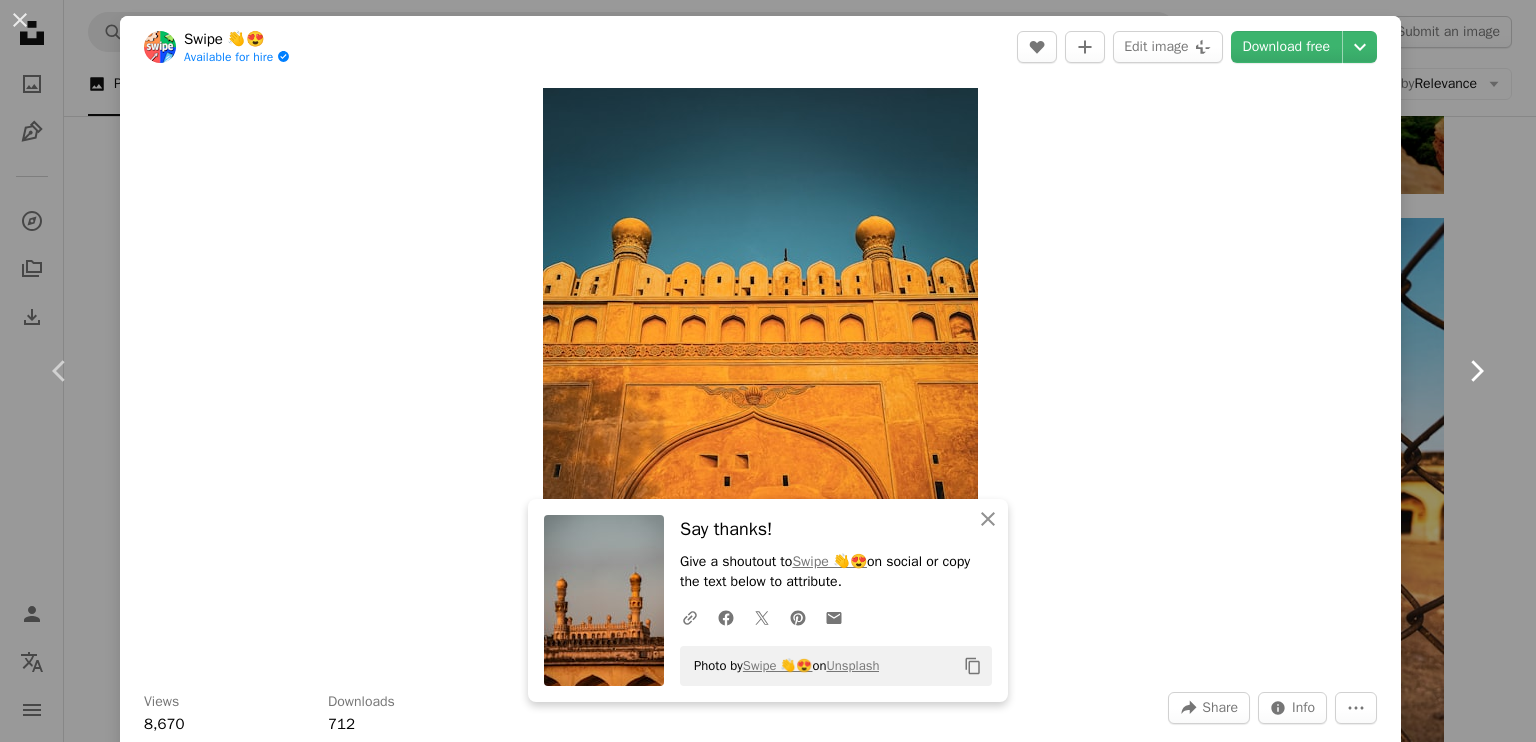 click on "Chevron right" 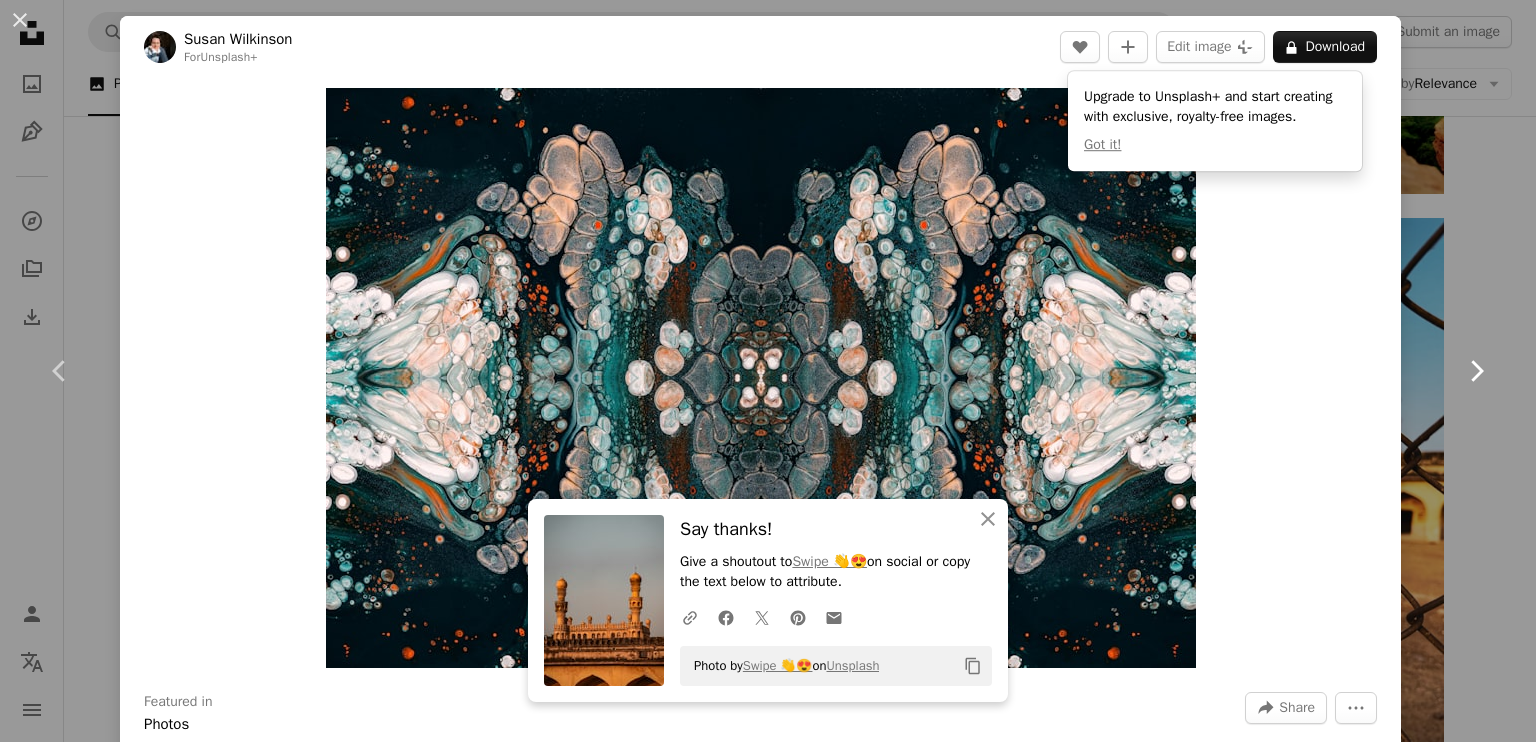 click on "Chevron right" 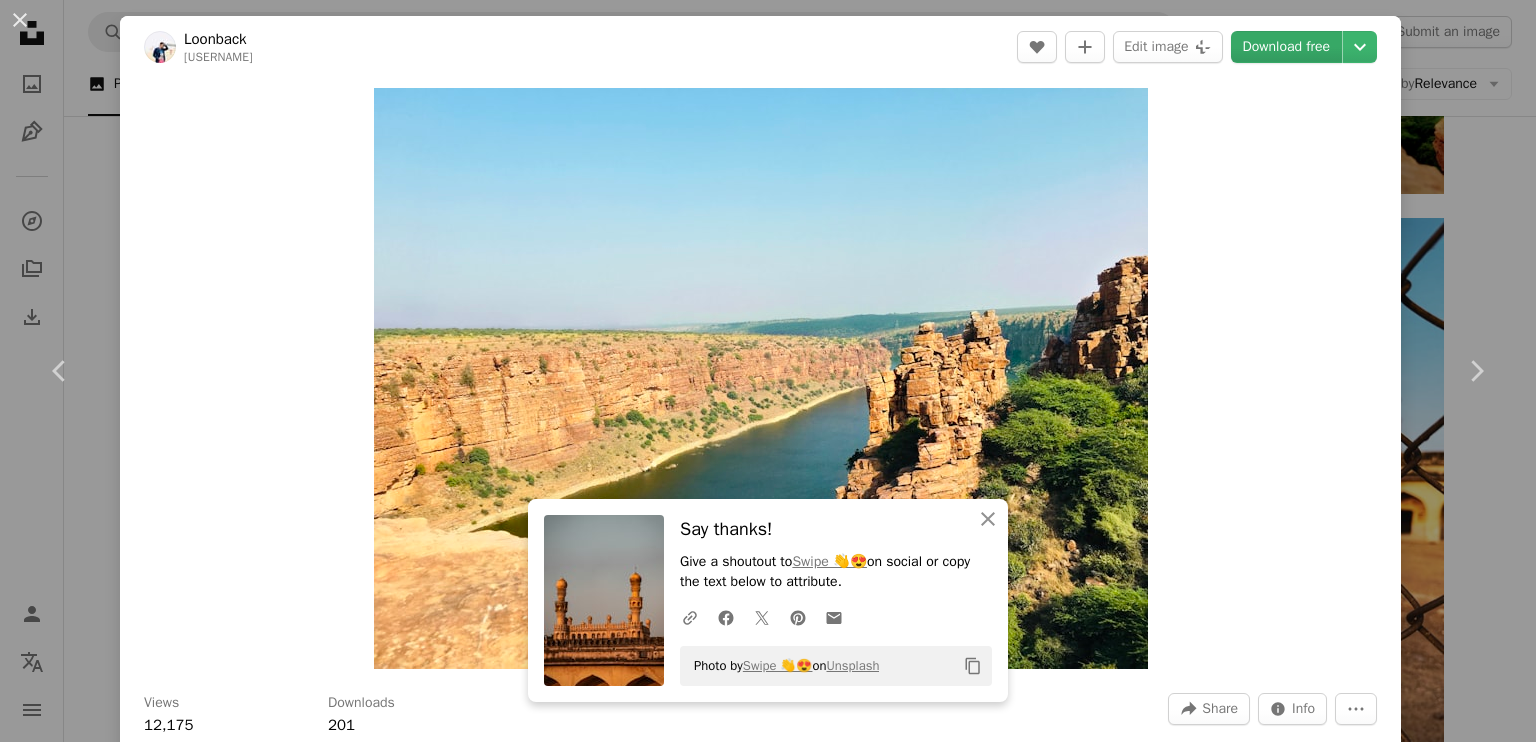 click on "Download free" at bounding box center (1287, 47) 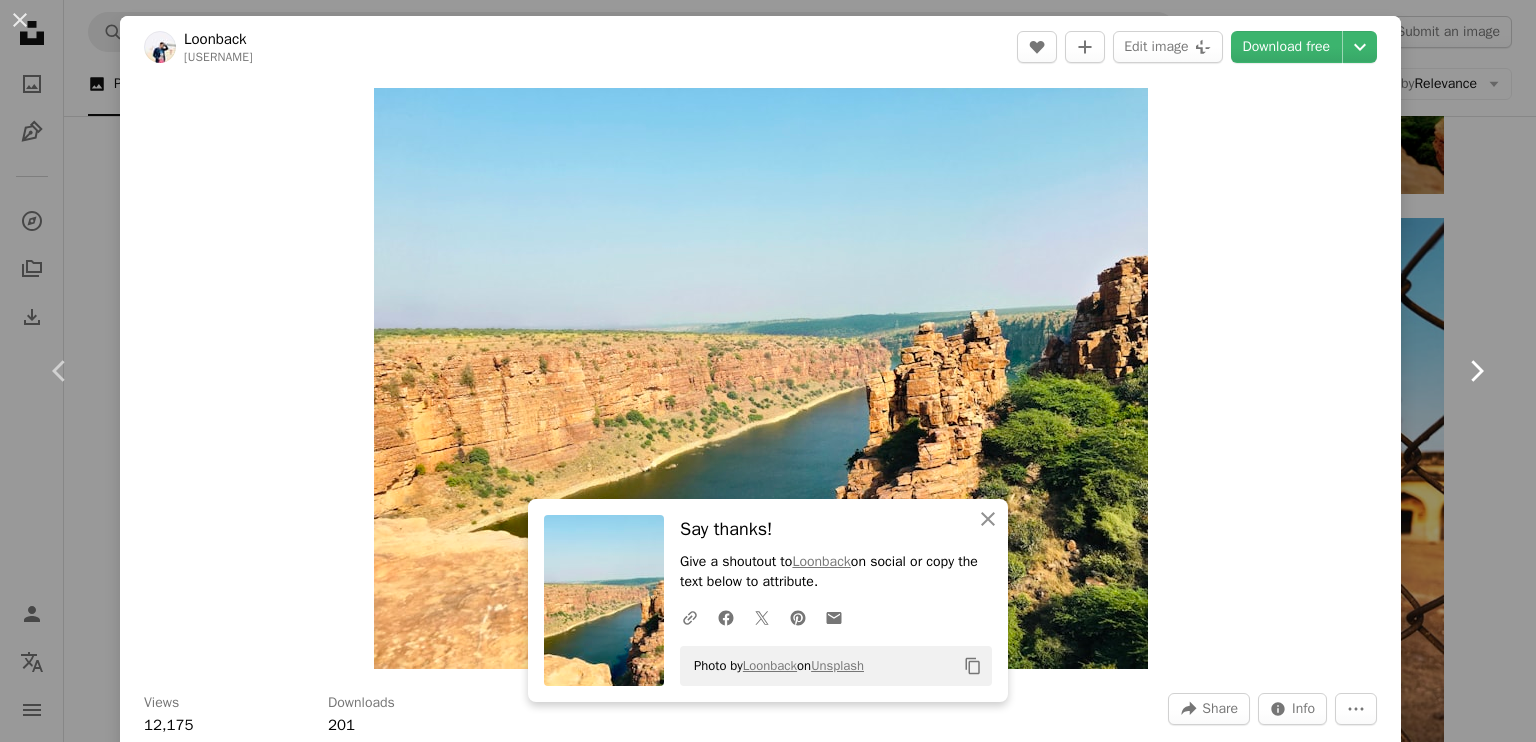 click 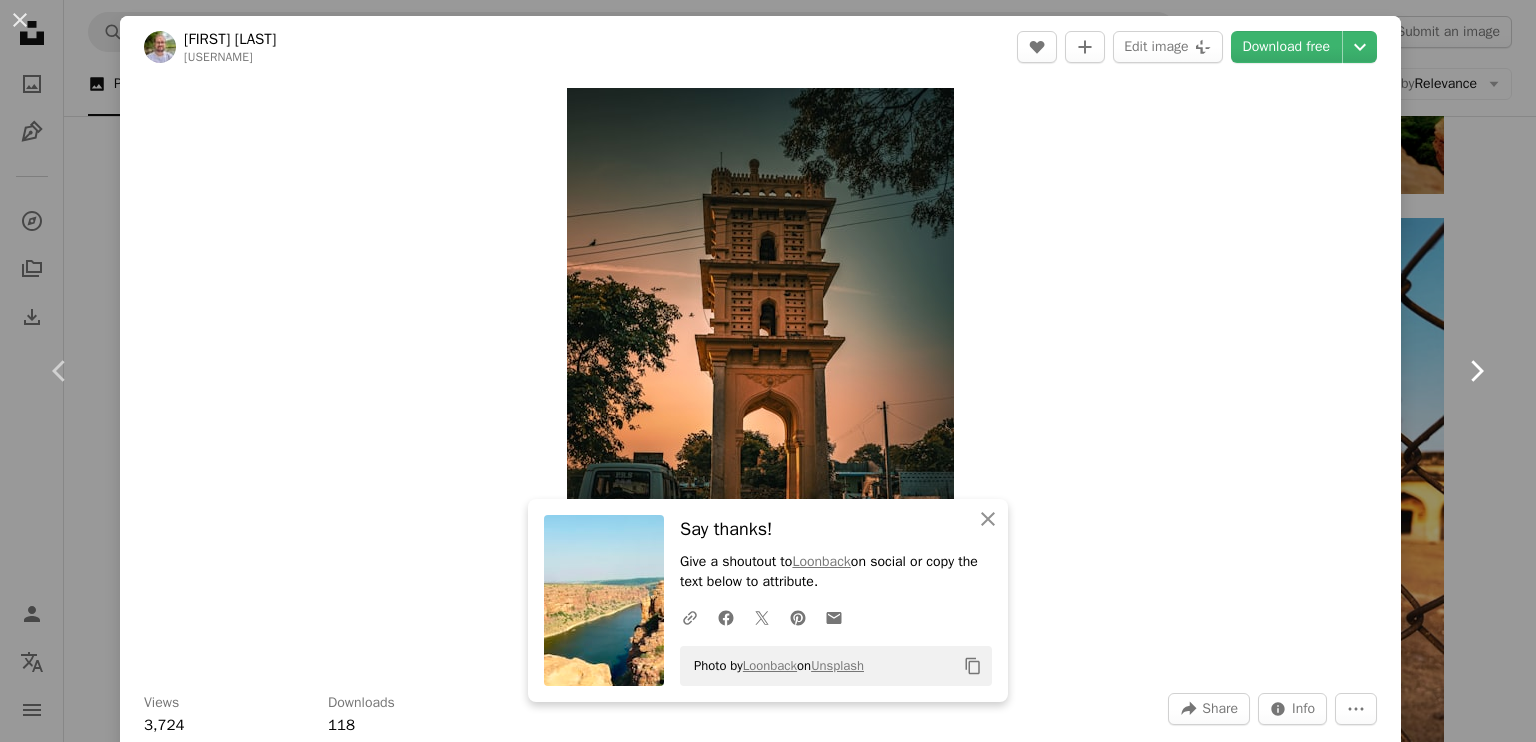 click 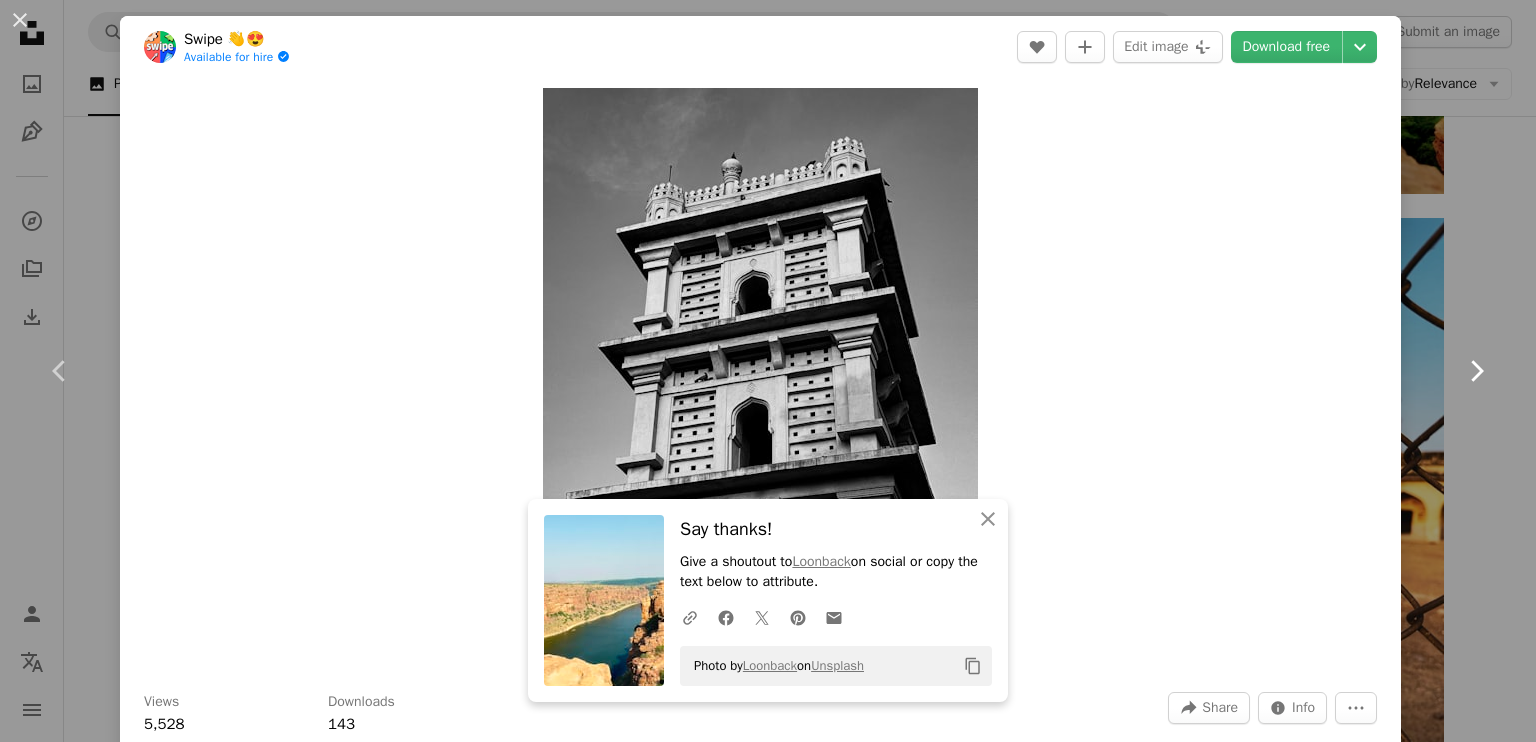 click 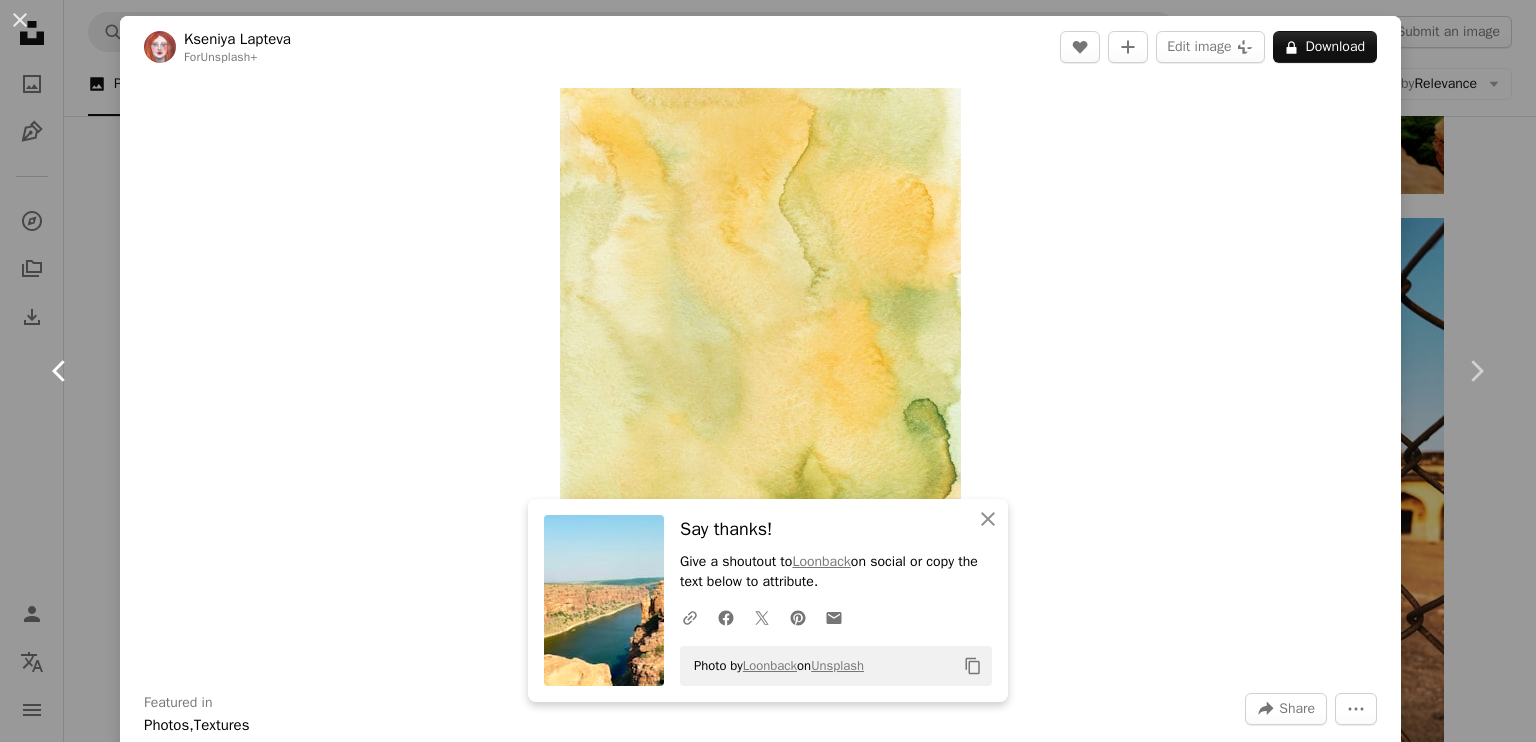 click on "Chevron left" 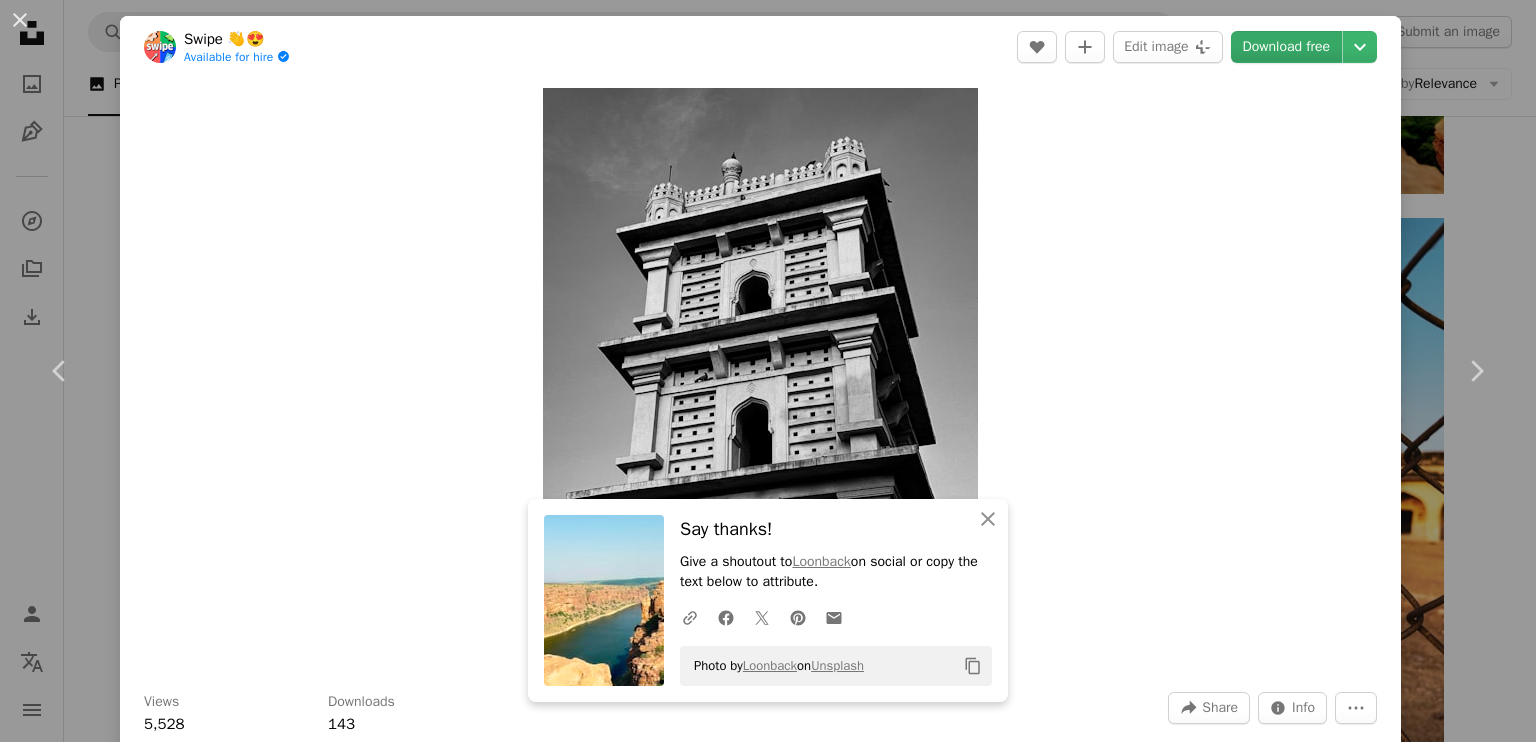 click on "Download free" at bounding box center [1287, 47] 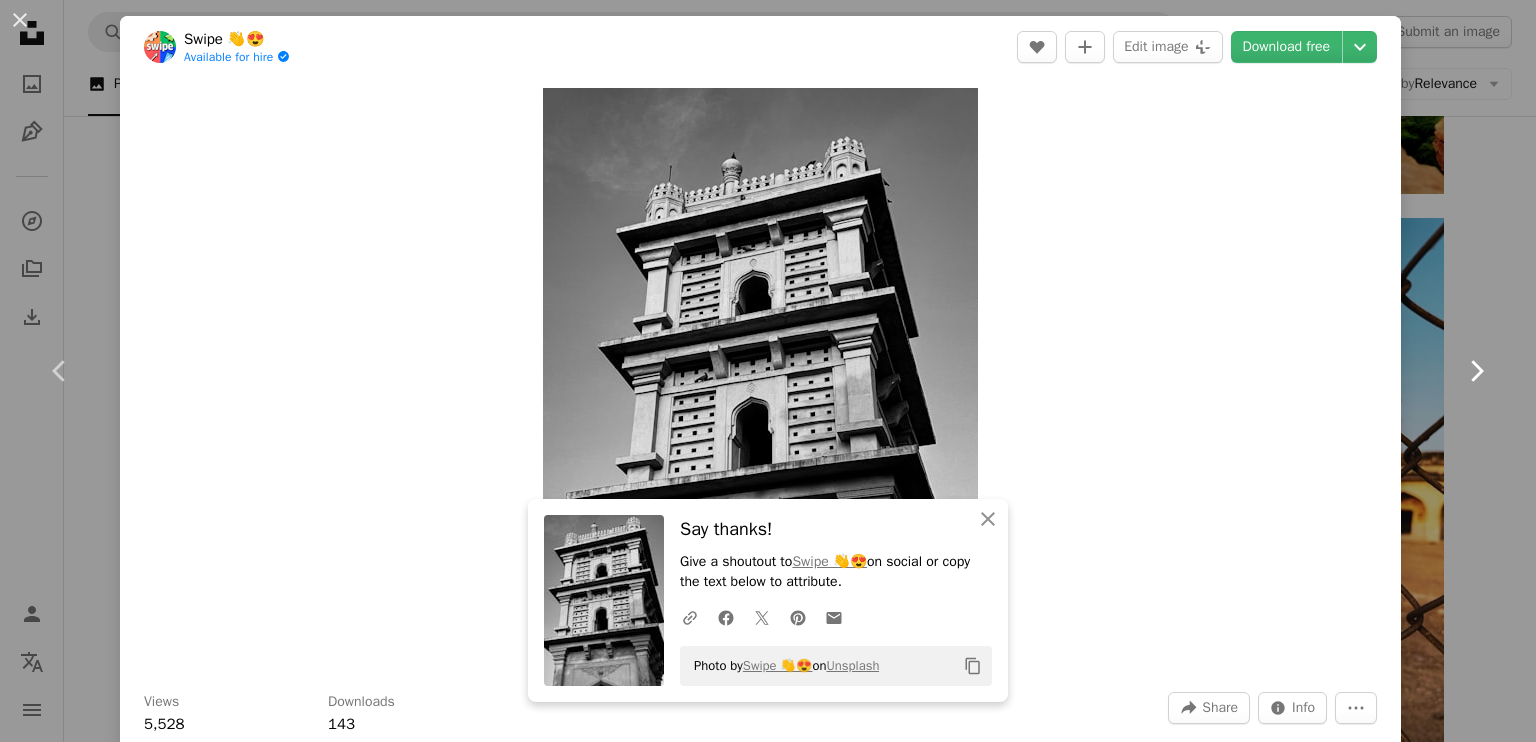 click on "Chevron right" 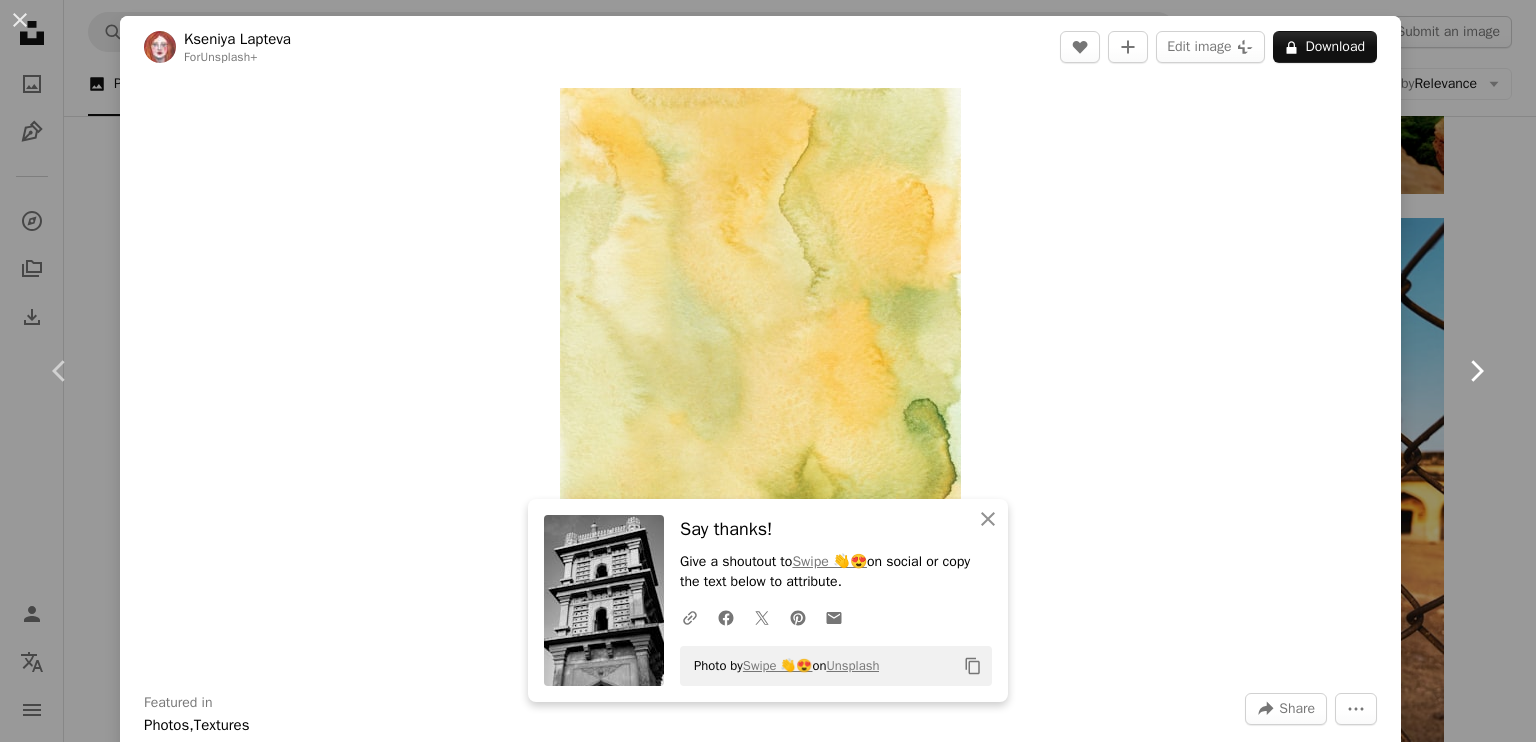 click on "Chevron right" 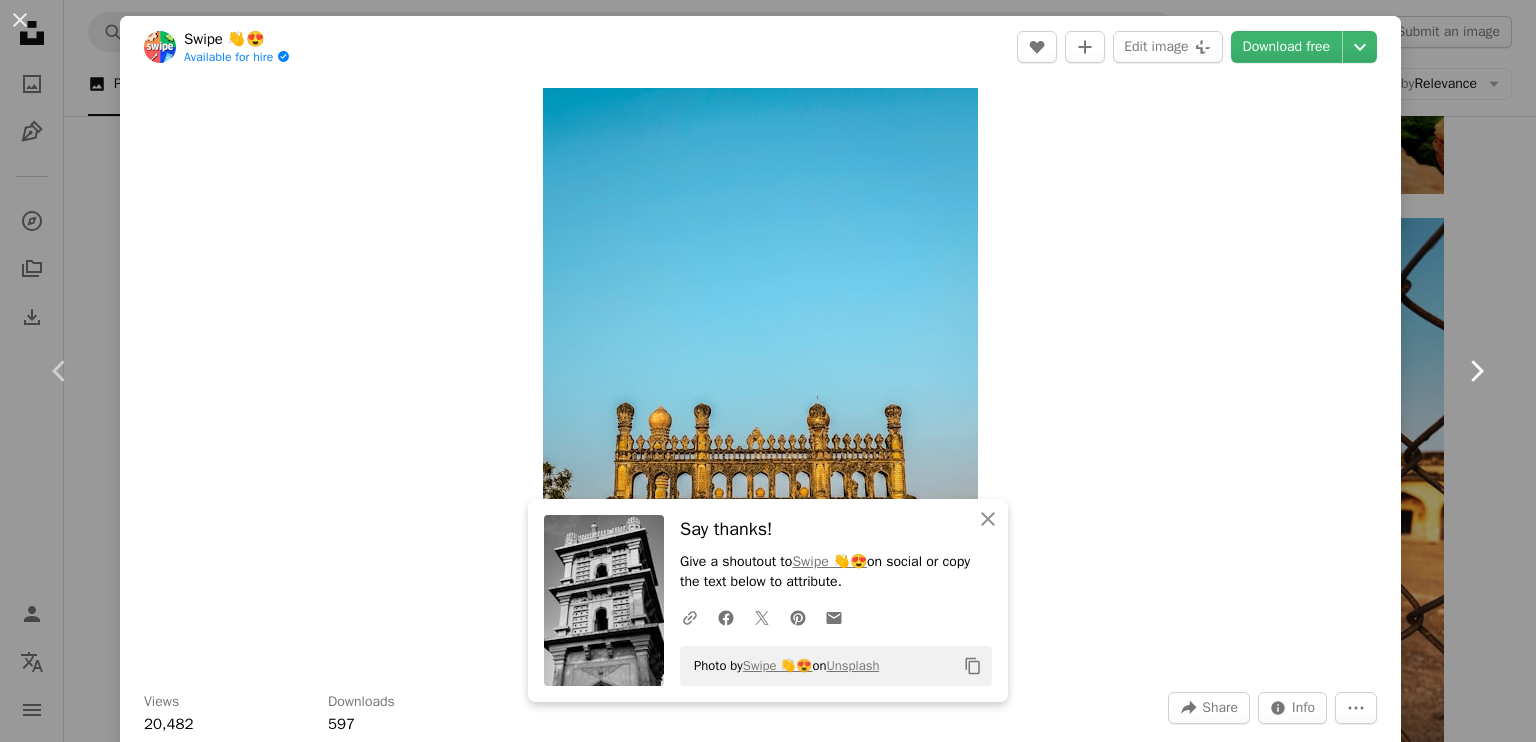 click on "Chevron right" 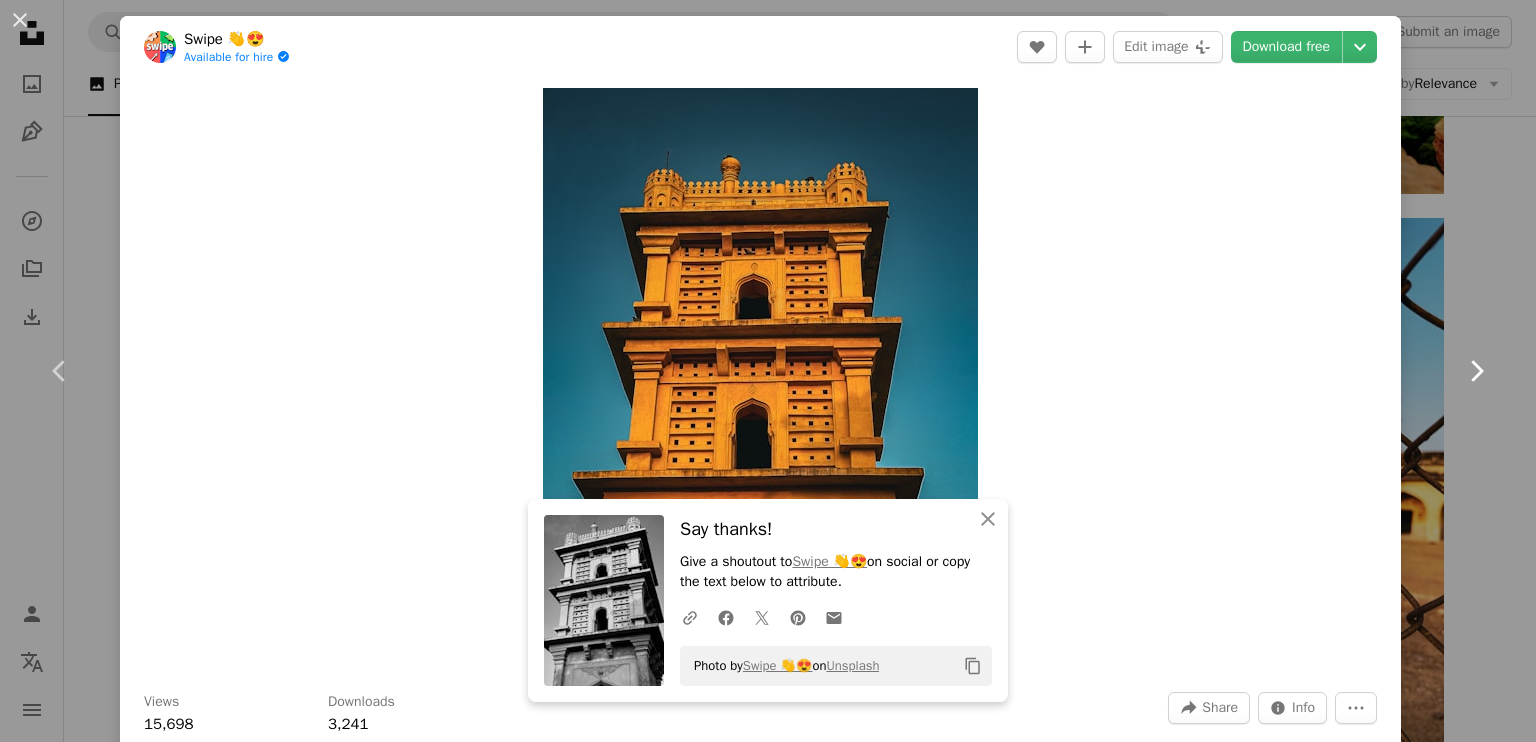 click on "Chevron right" 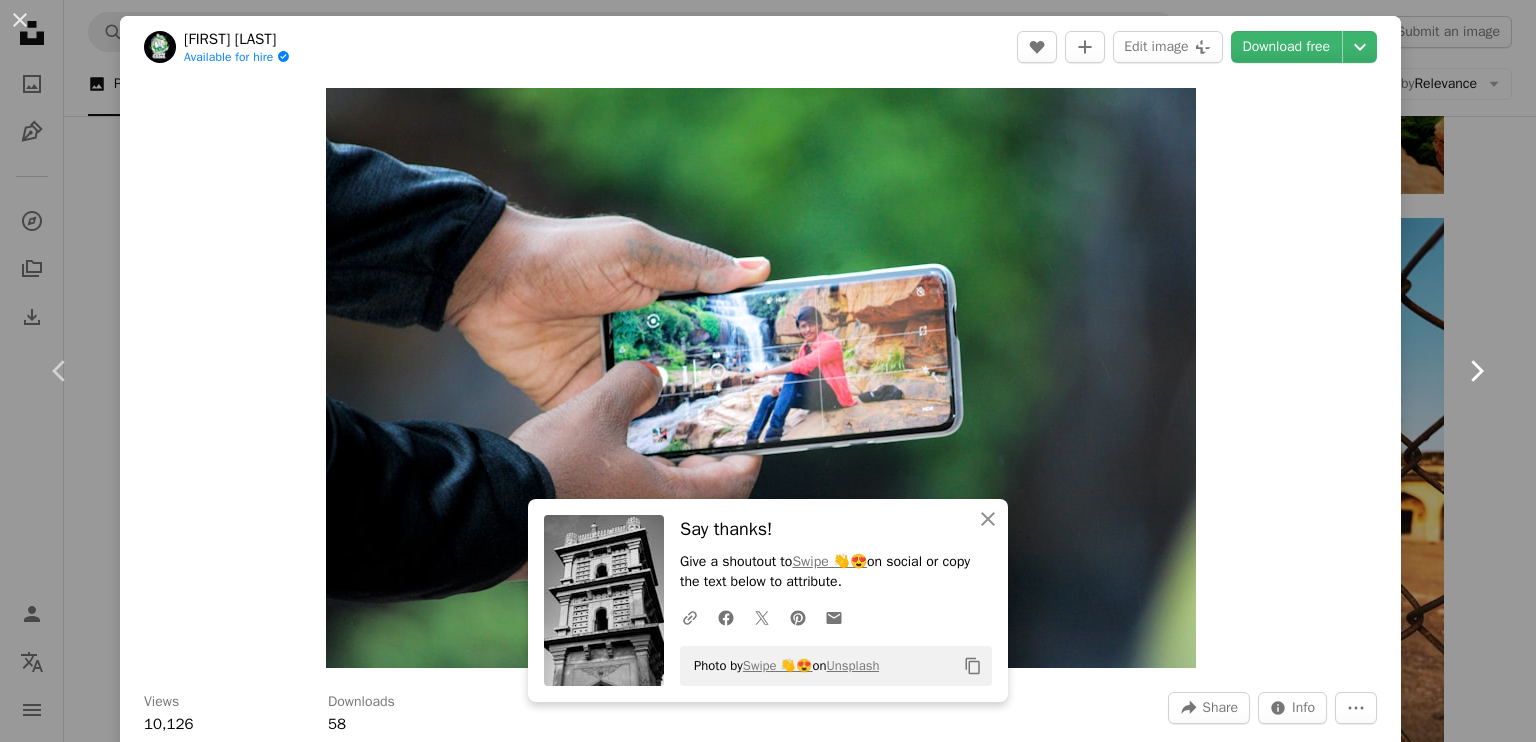 click on "Chevron right" 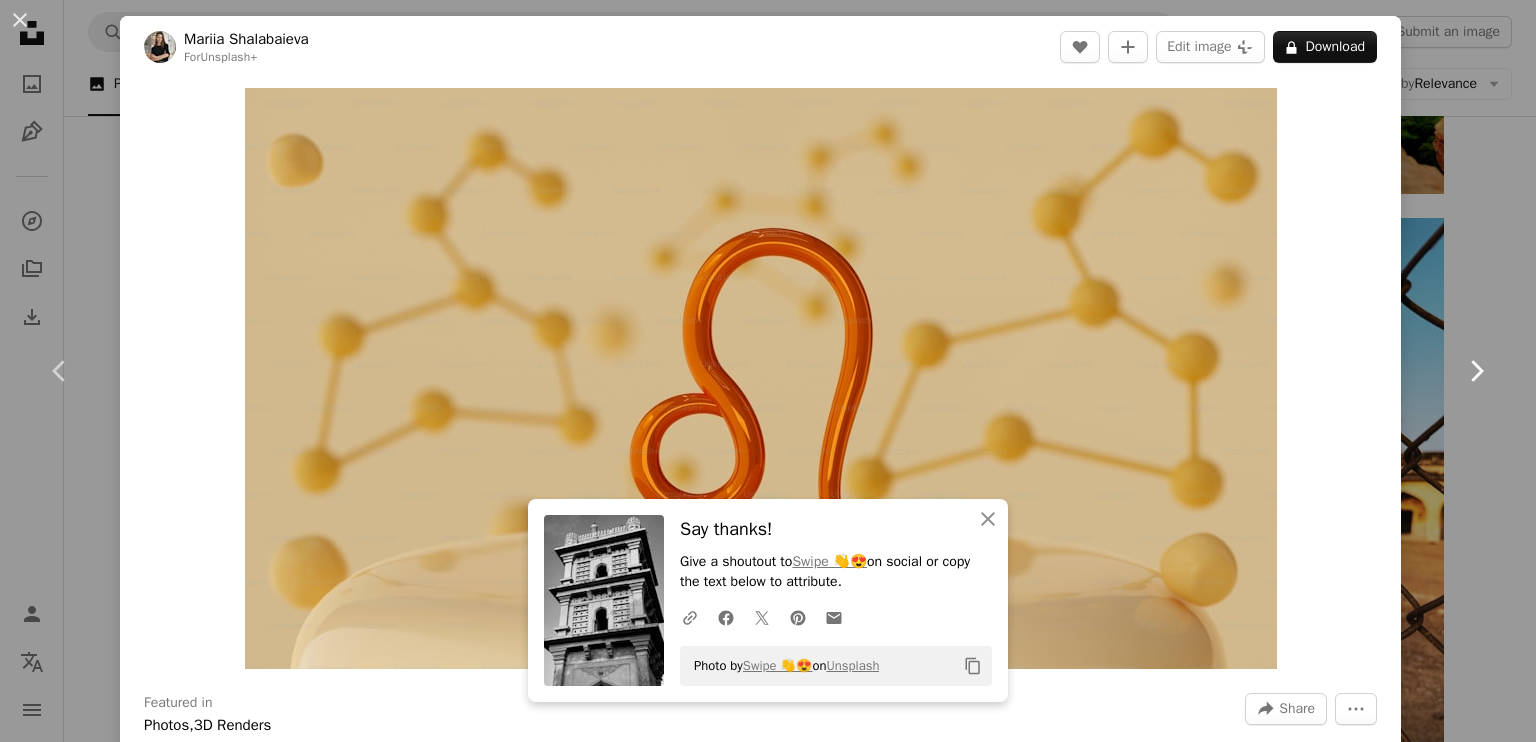click on "Chevron right" 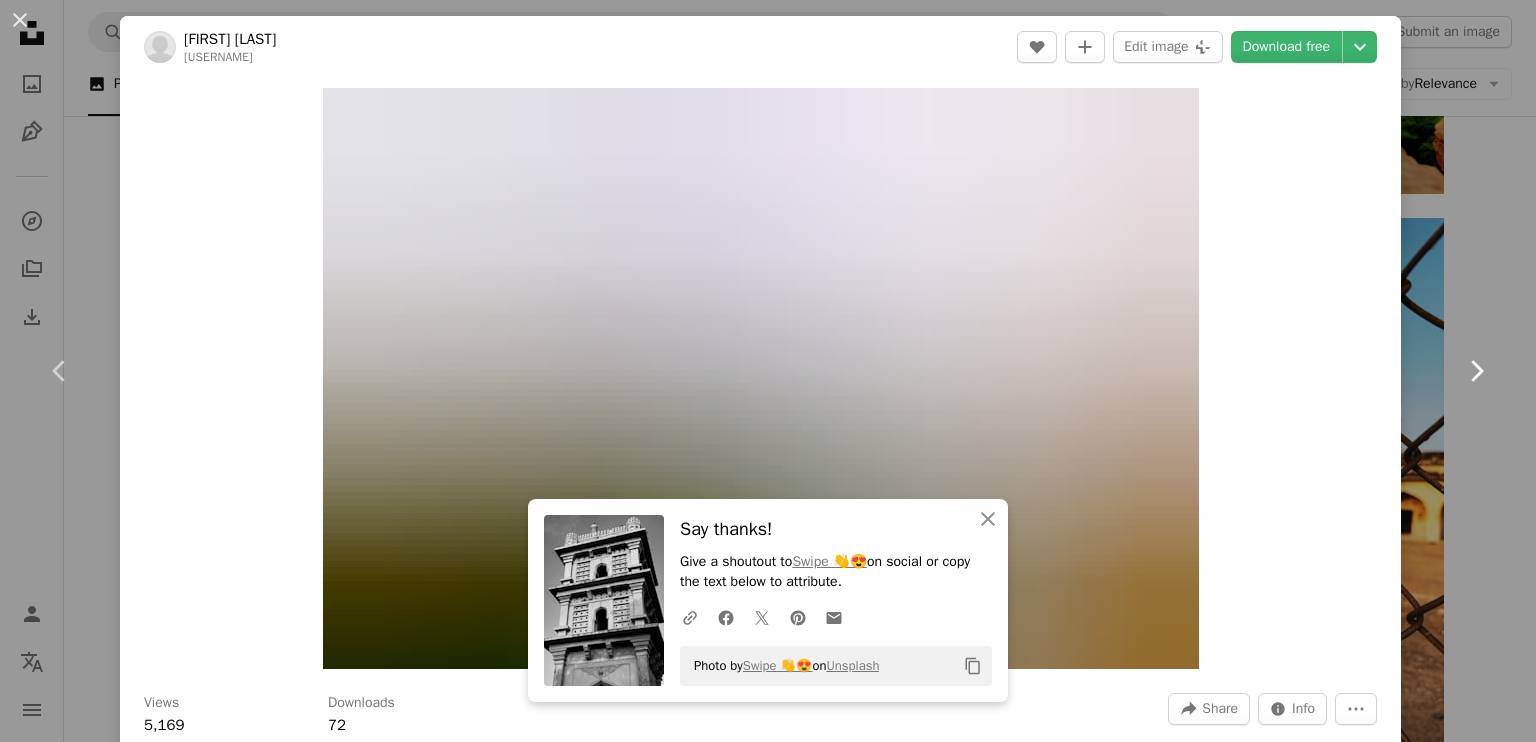click on "Chevron right" 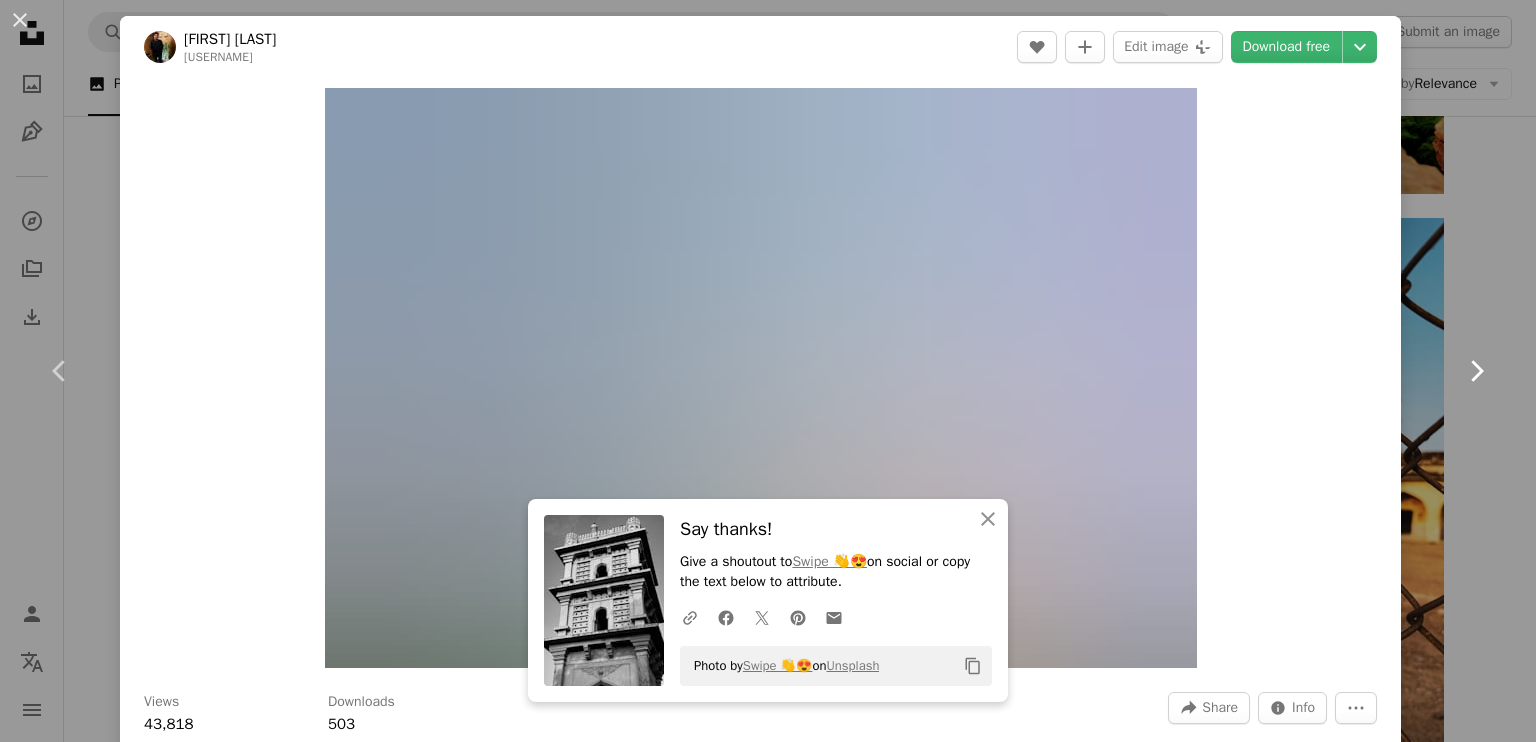 click on "Chevron right" 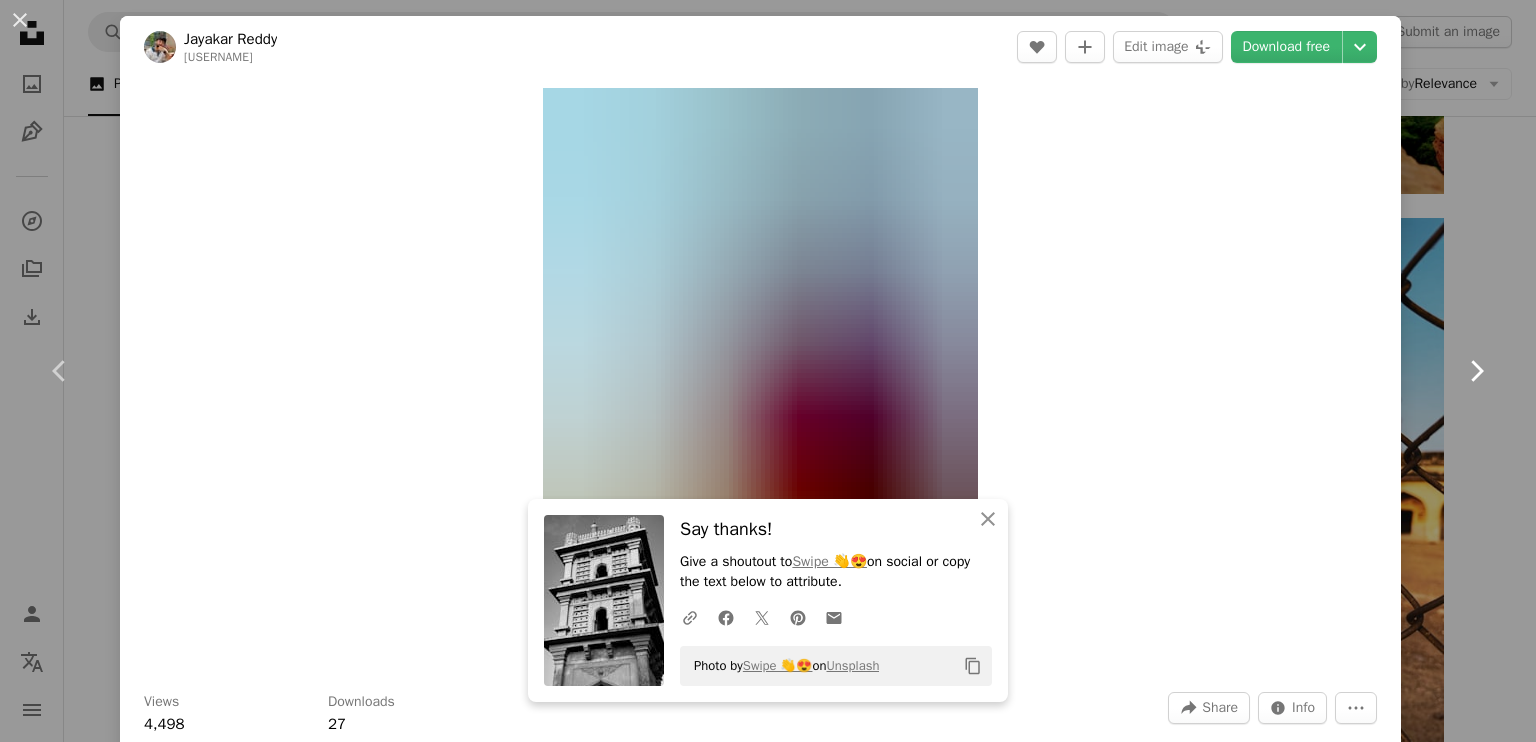 click on "Chevron right" 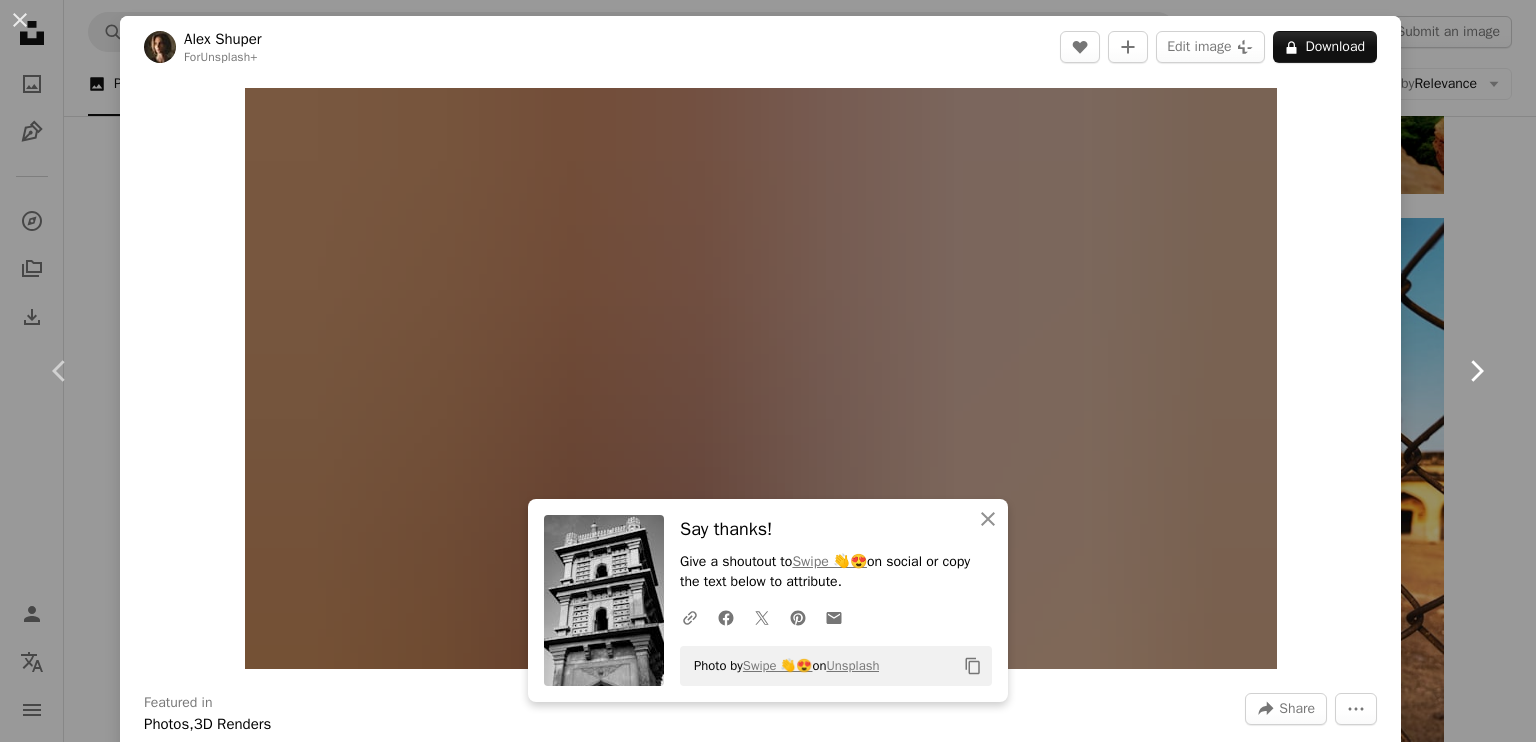 click on "Chevron right" 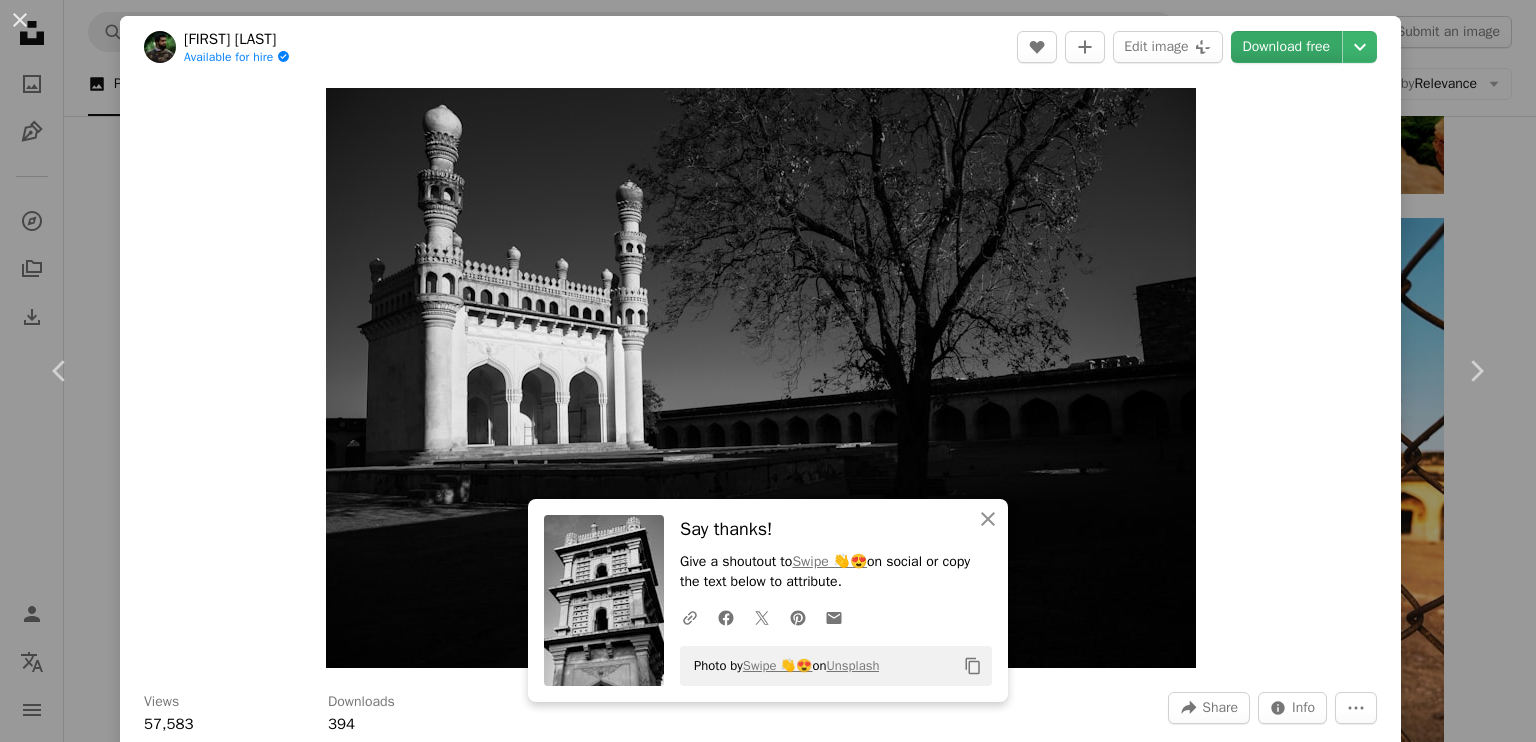 click on "Download free" at bounding box center (1287, 47) 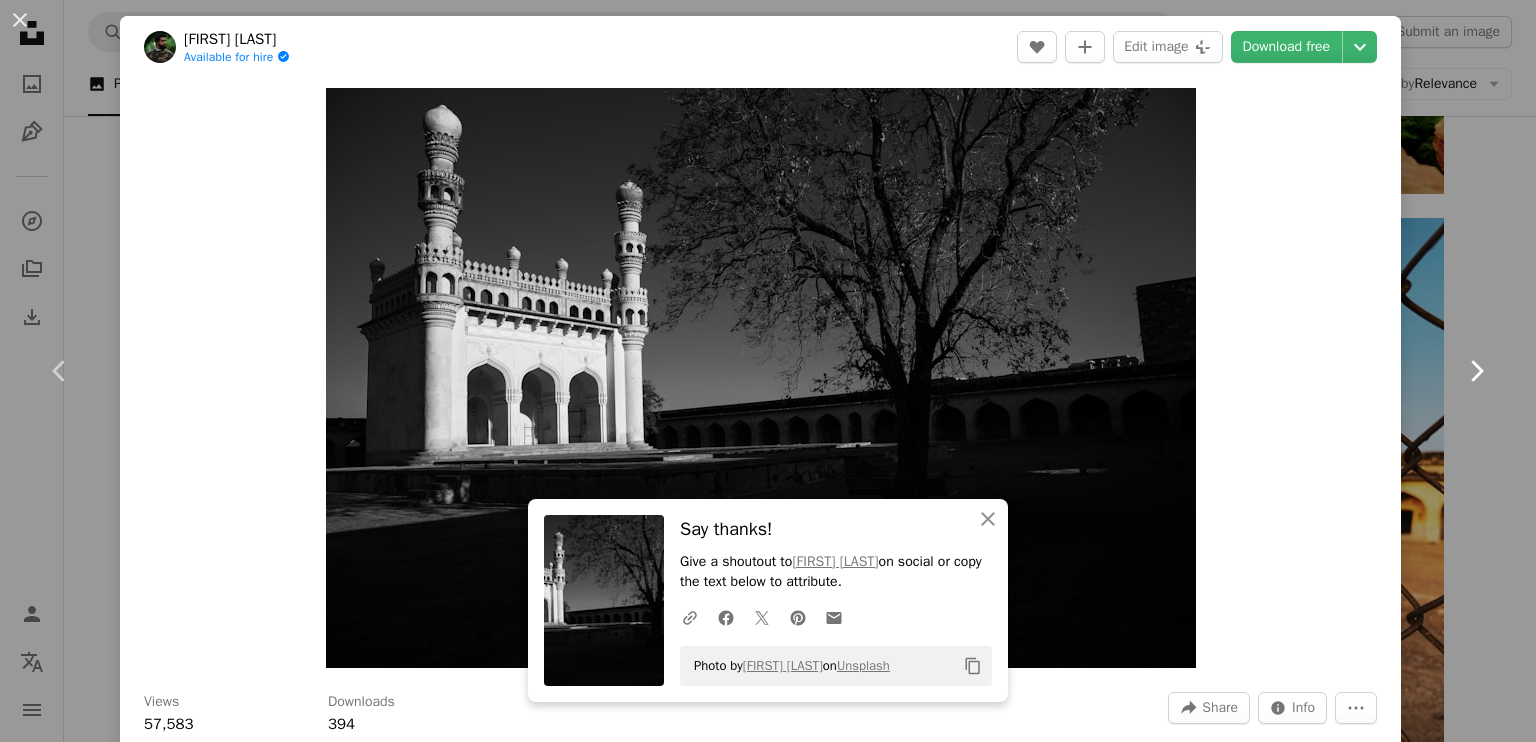 click 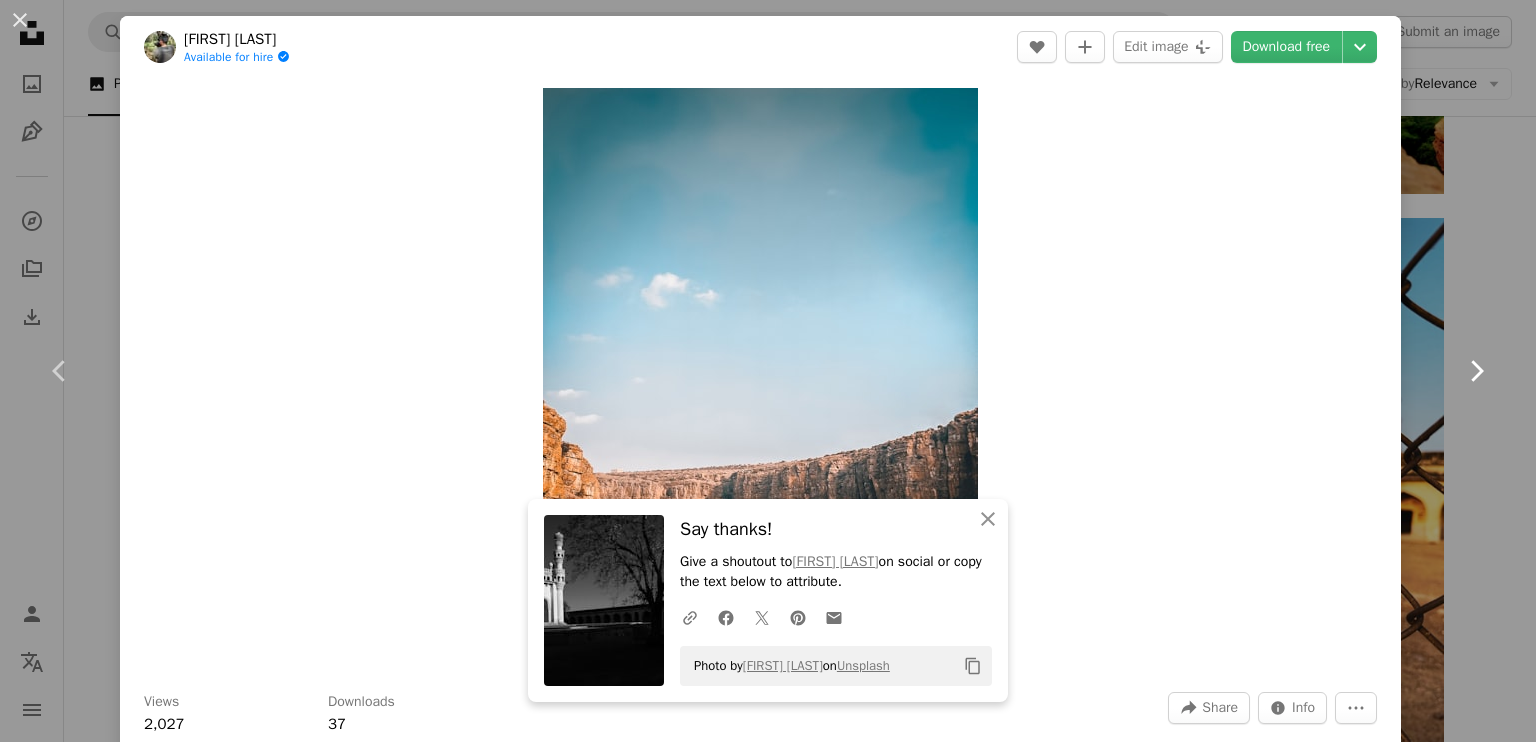 click 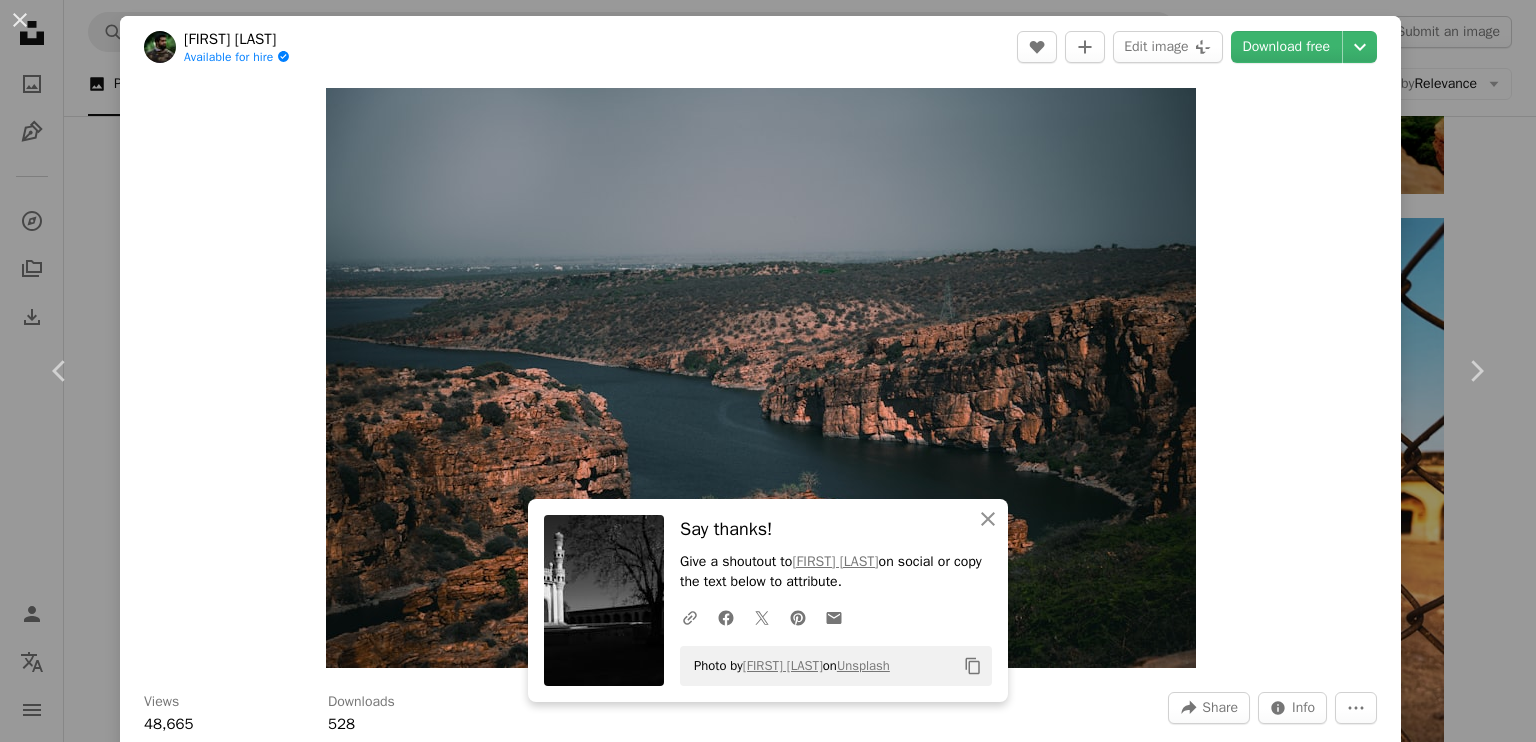 click on "Zoom in" at bounding box center [760, 378] 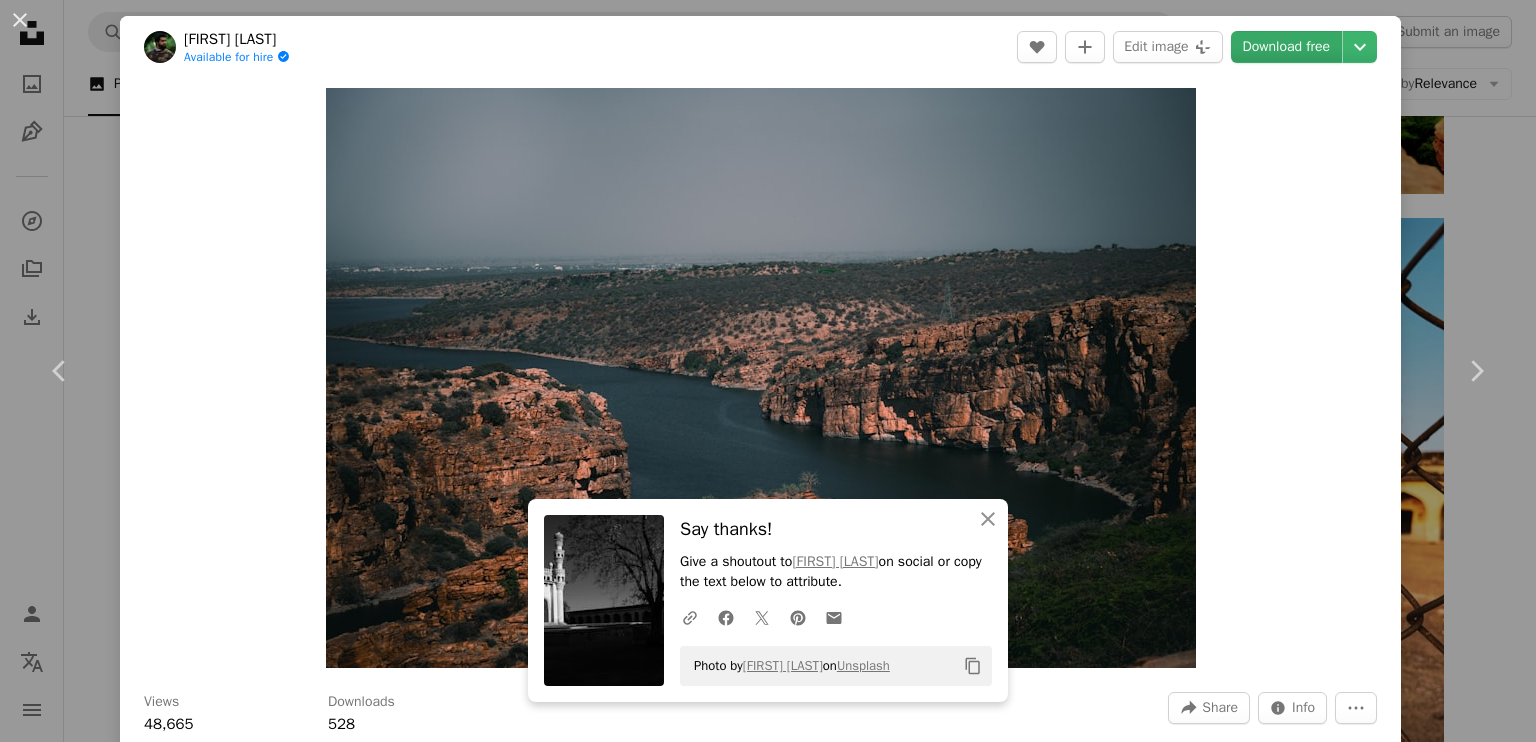 click on "Download free" at bounding box center [1287, 47] 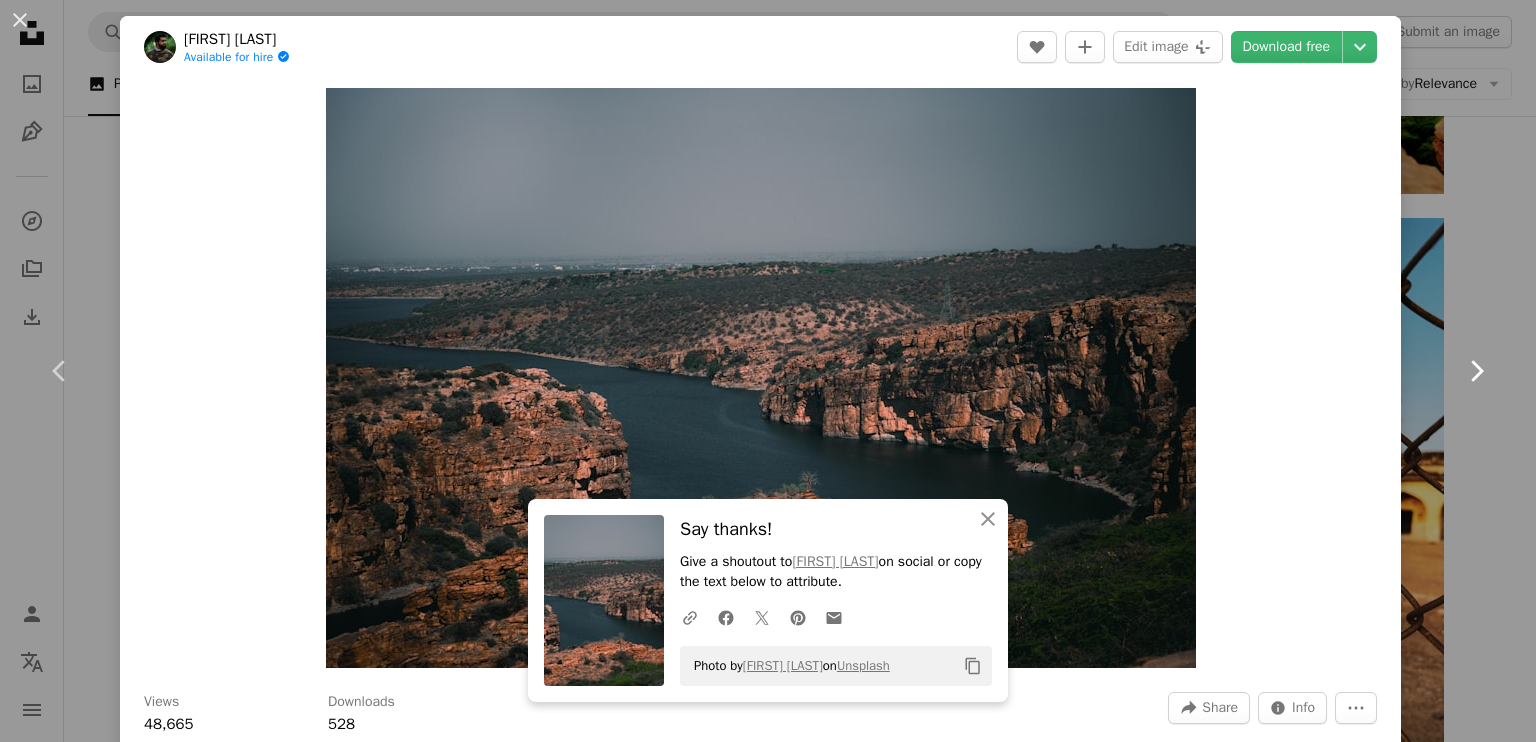 click on "Chevron right" 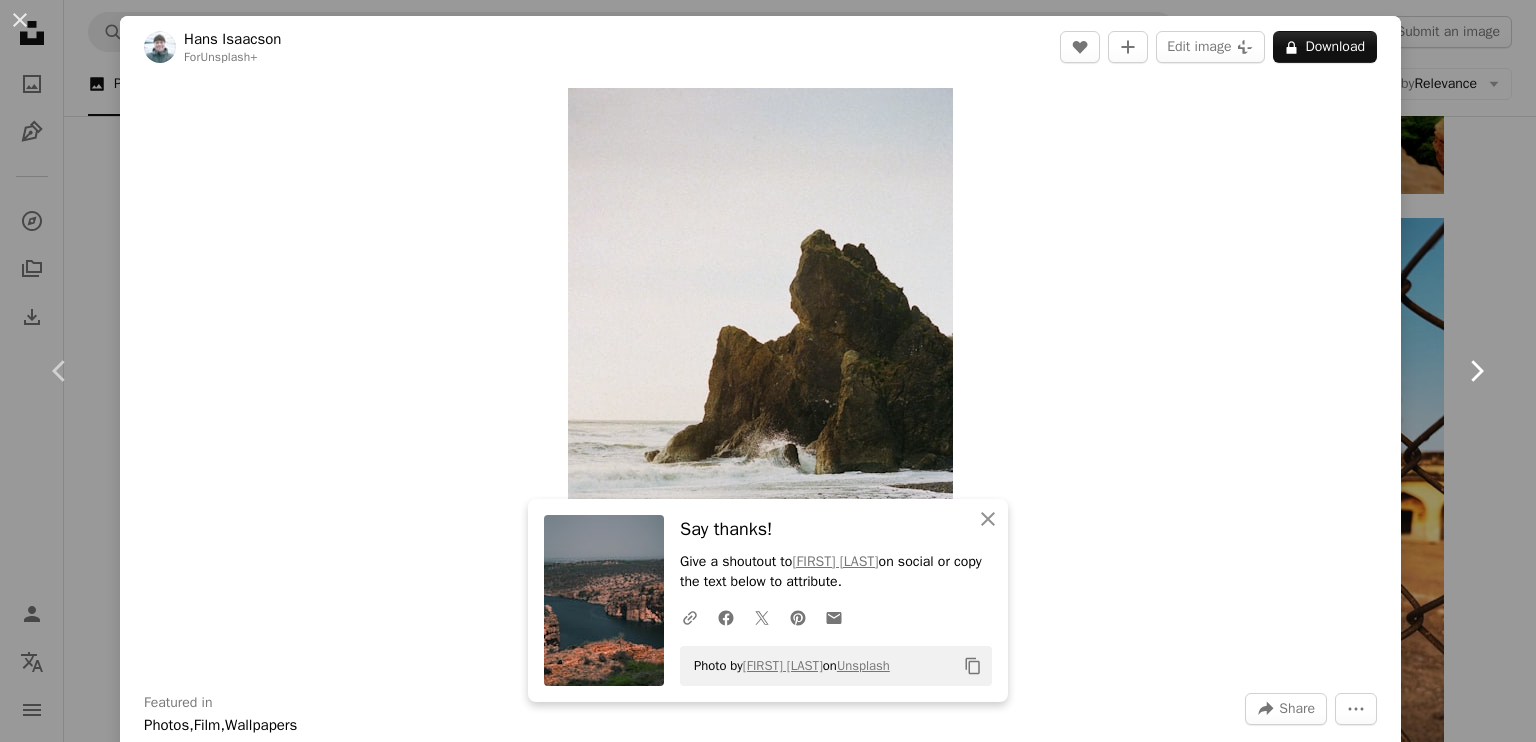 click on "Chevron right" 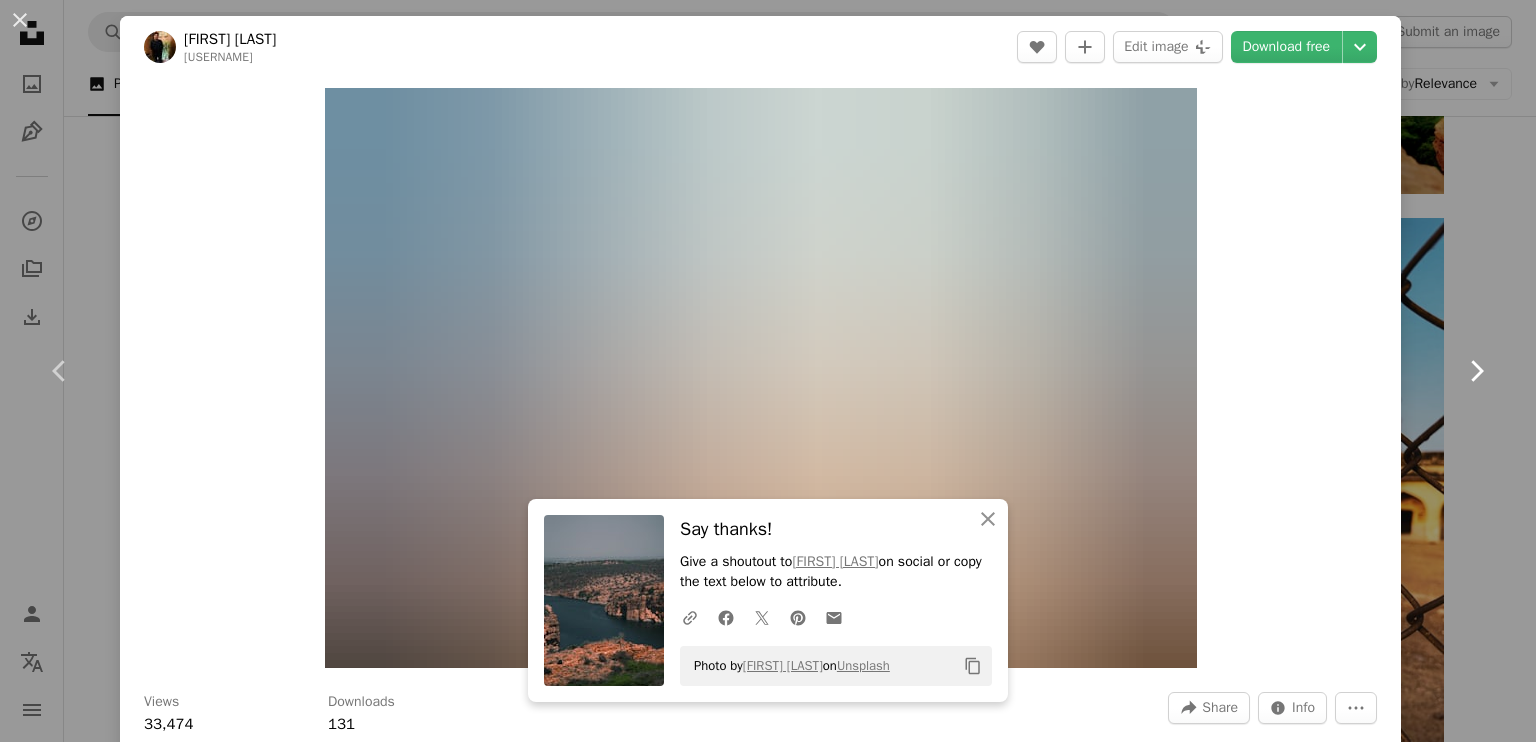 click on "Chevron right" 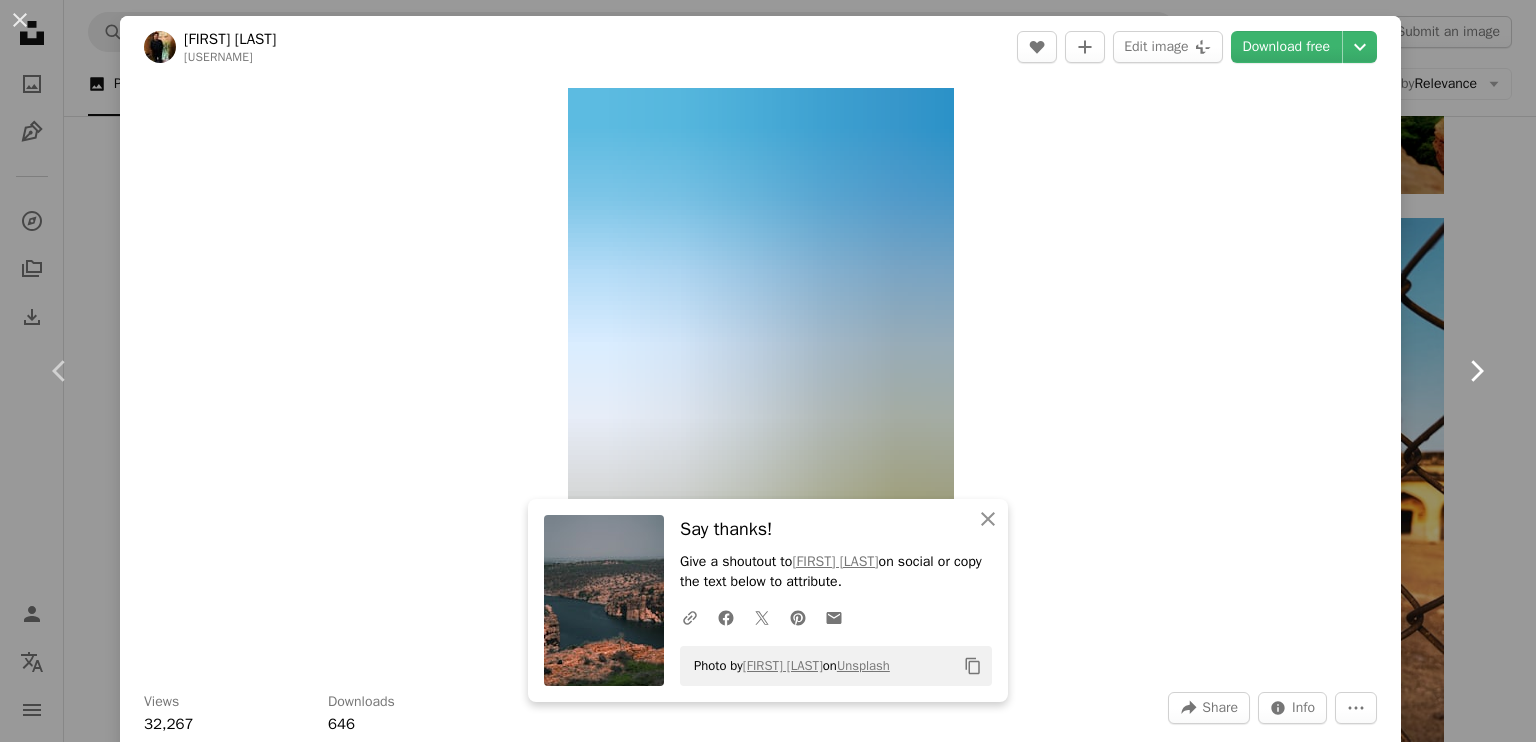 click on "Chevron right" 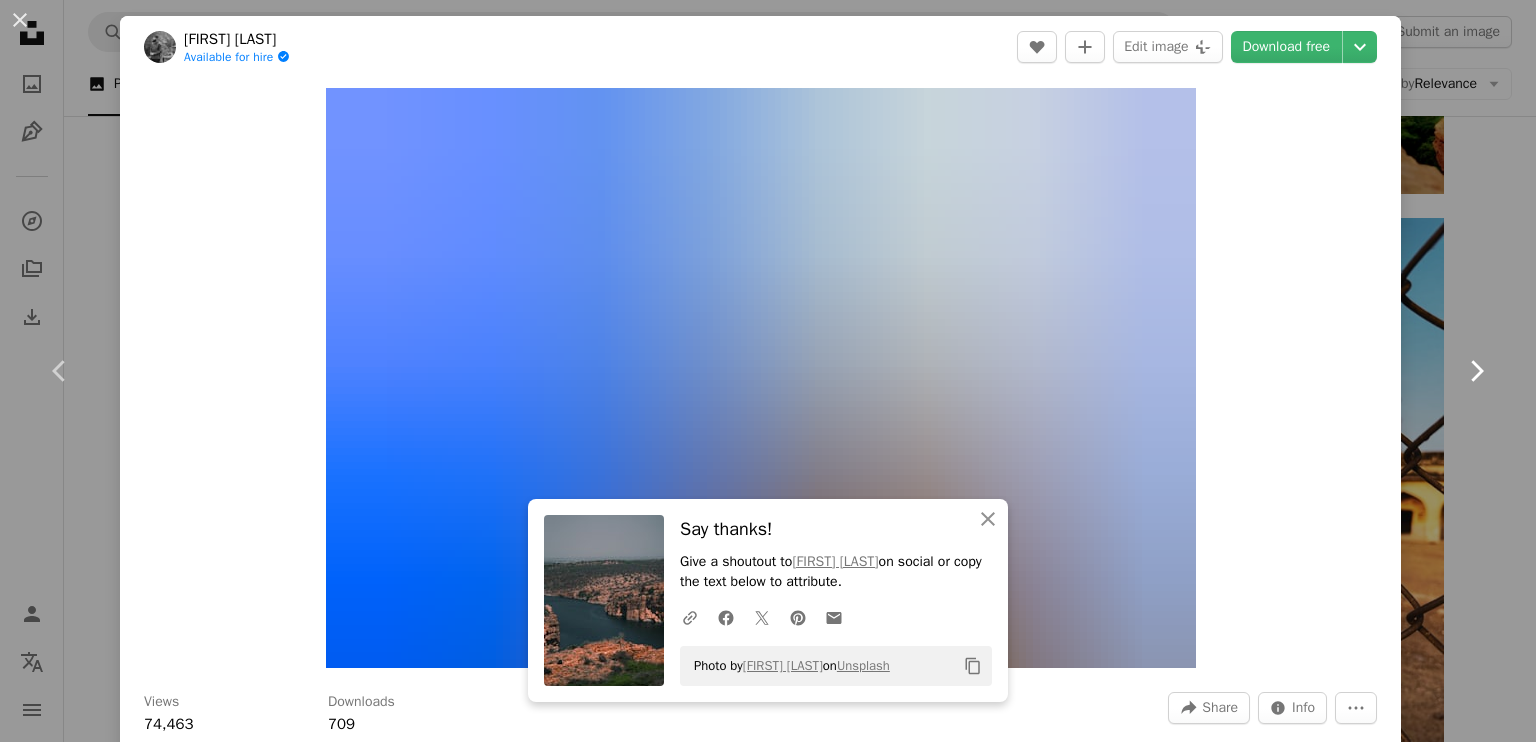 click on "Chevron right" 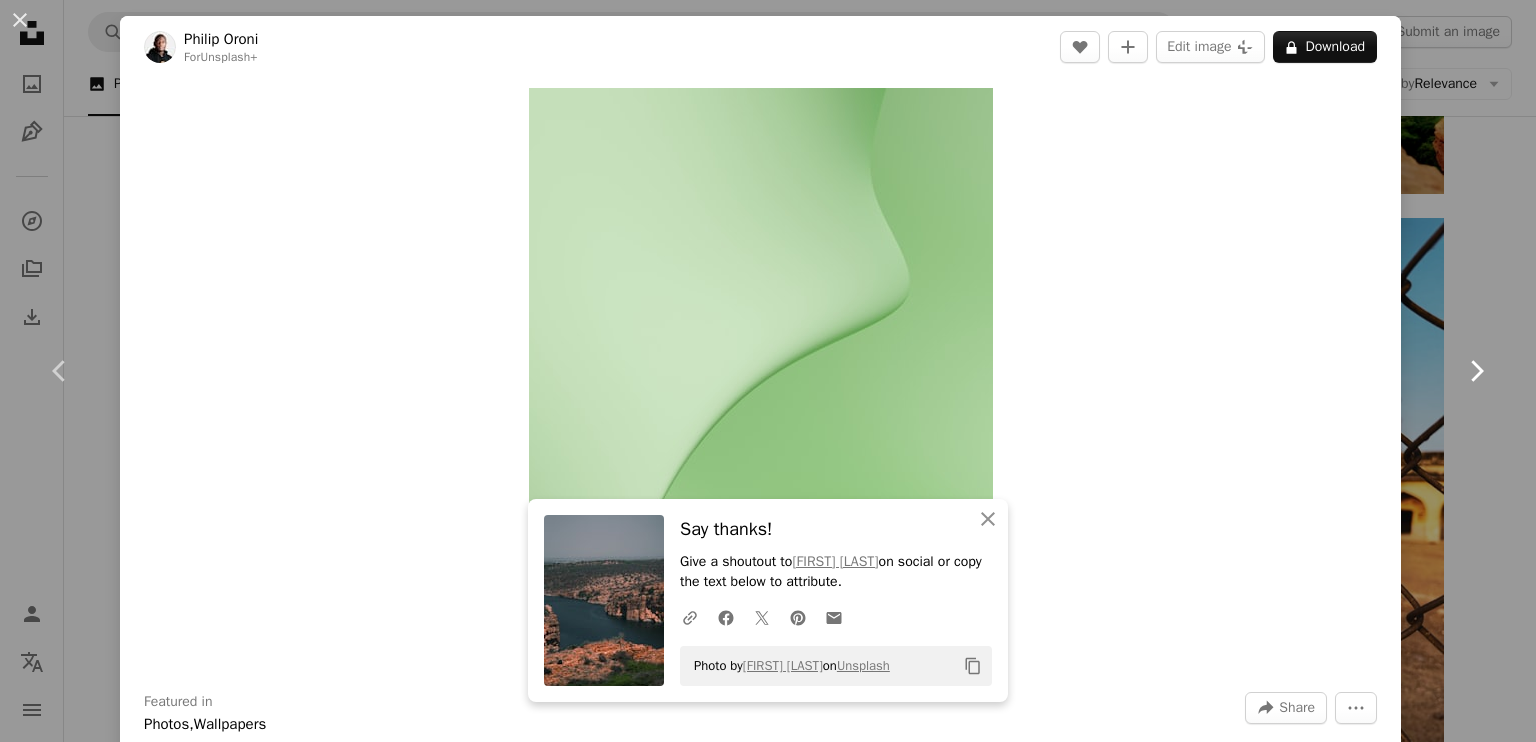 click on "Chevron right" 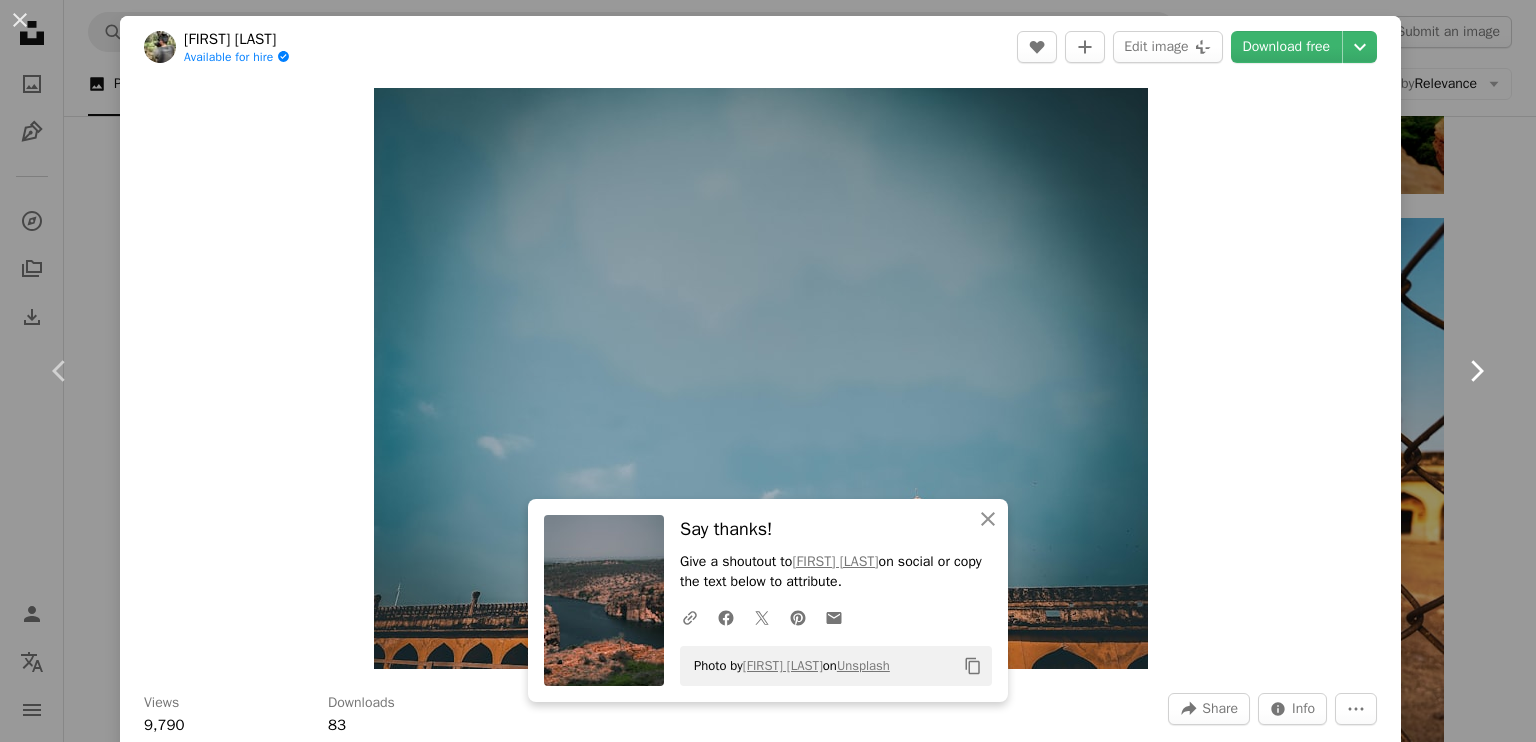 click on "Chevron right" 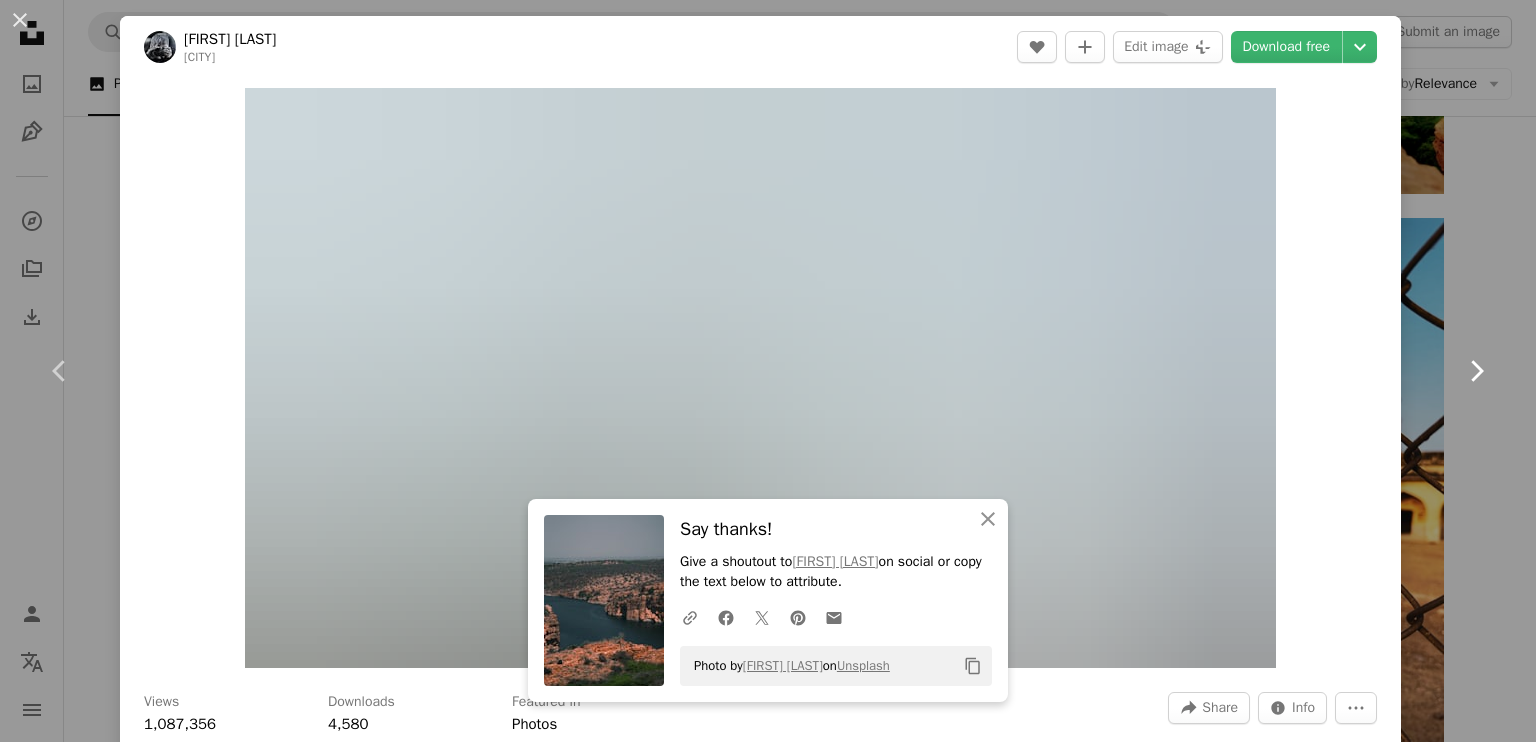 click on "Chevron right" 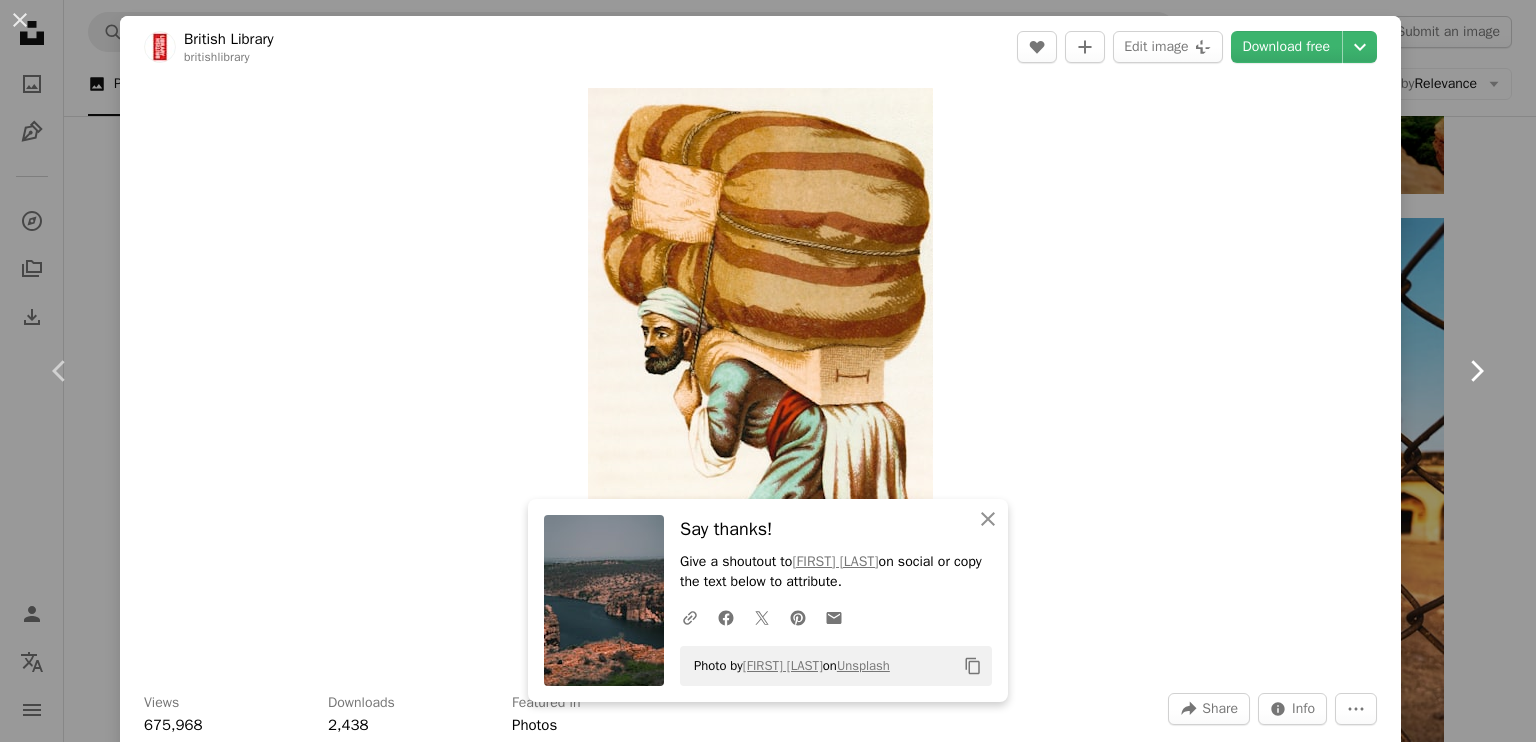 click on "Chevron right" 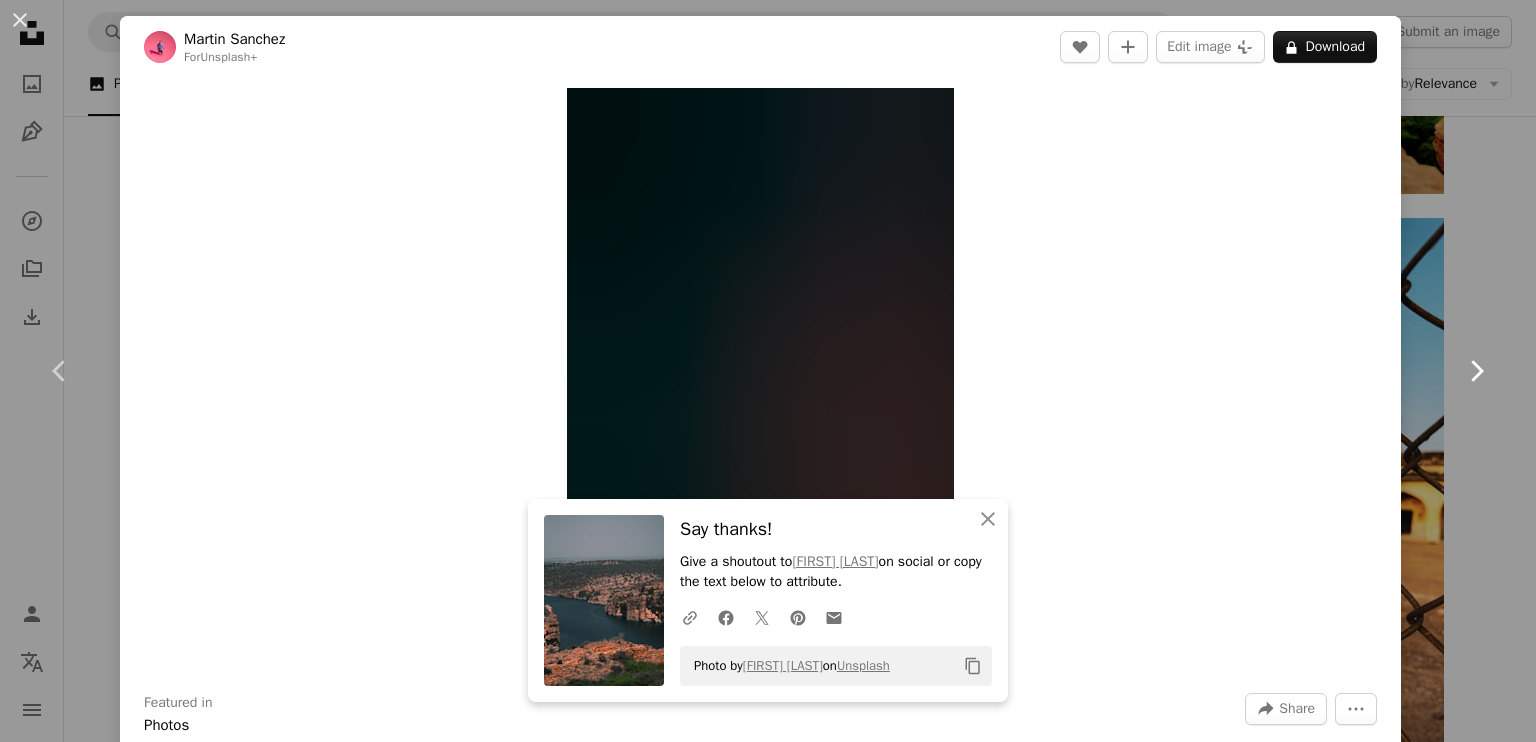 click on "Chevron right" 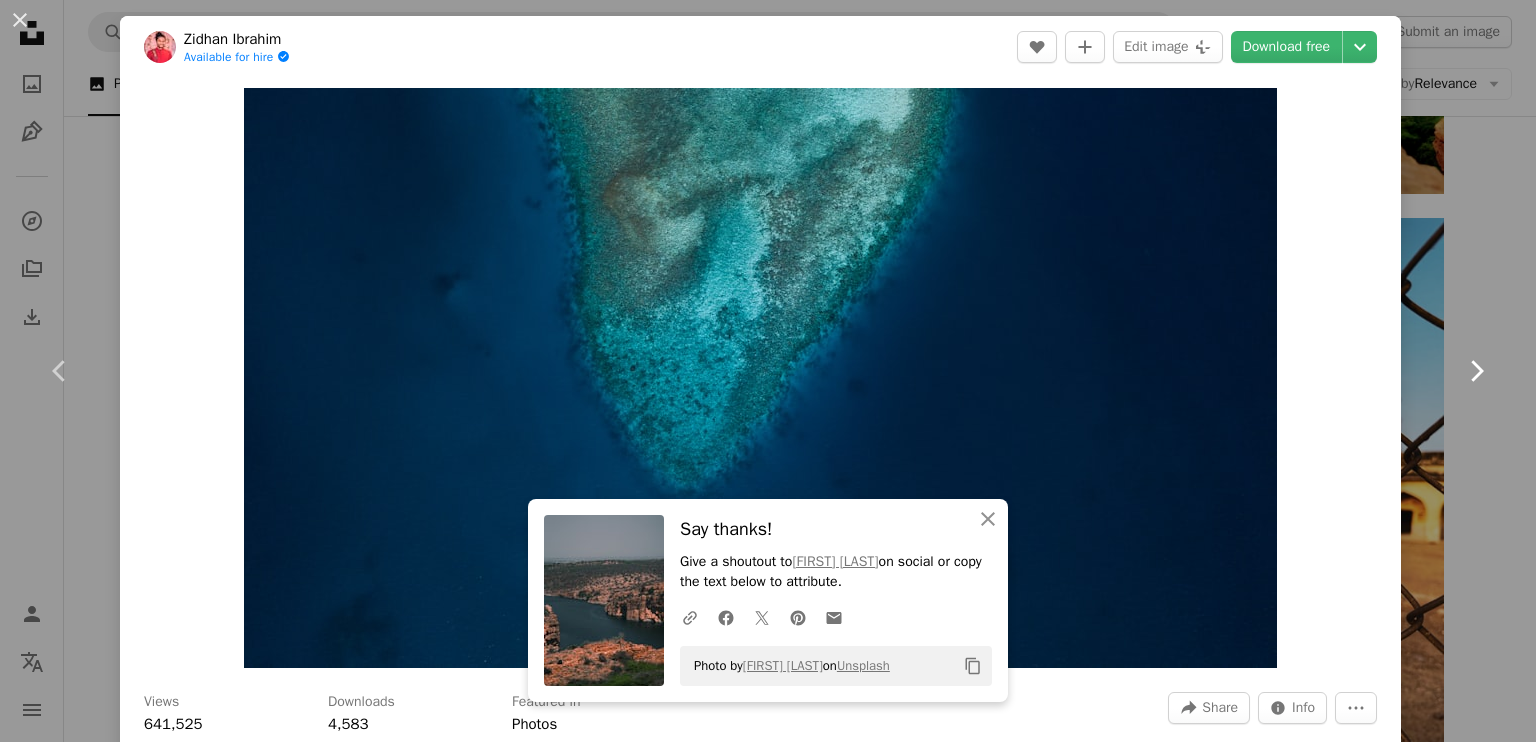 click on "Chevron right" 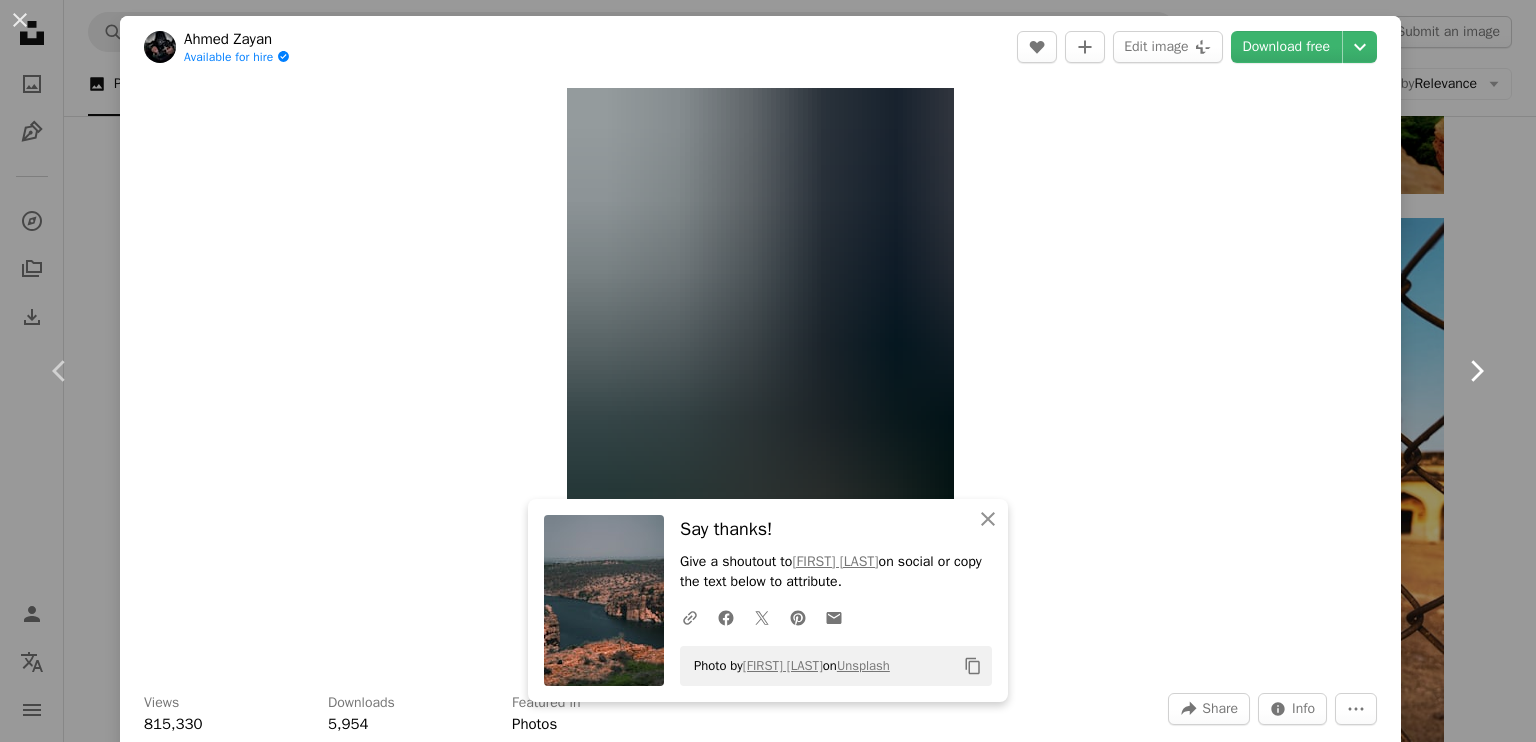 click on "Chevron right" 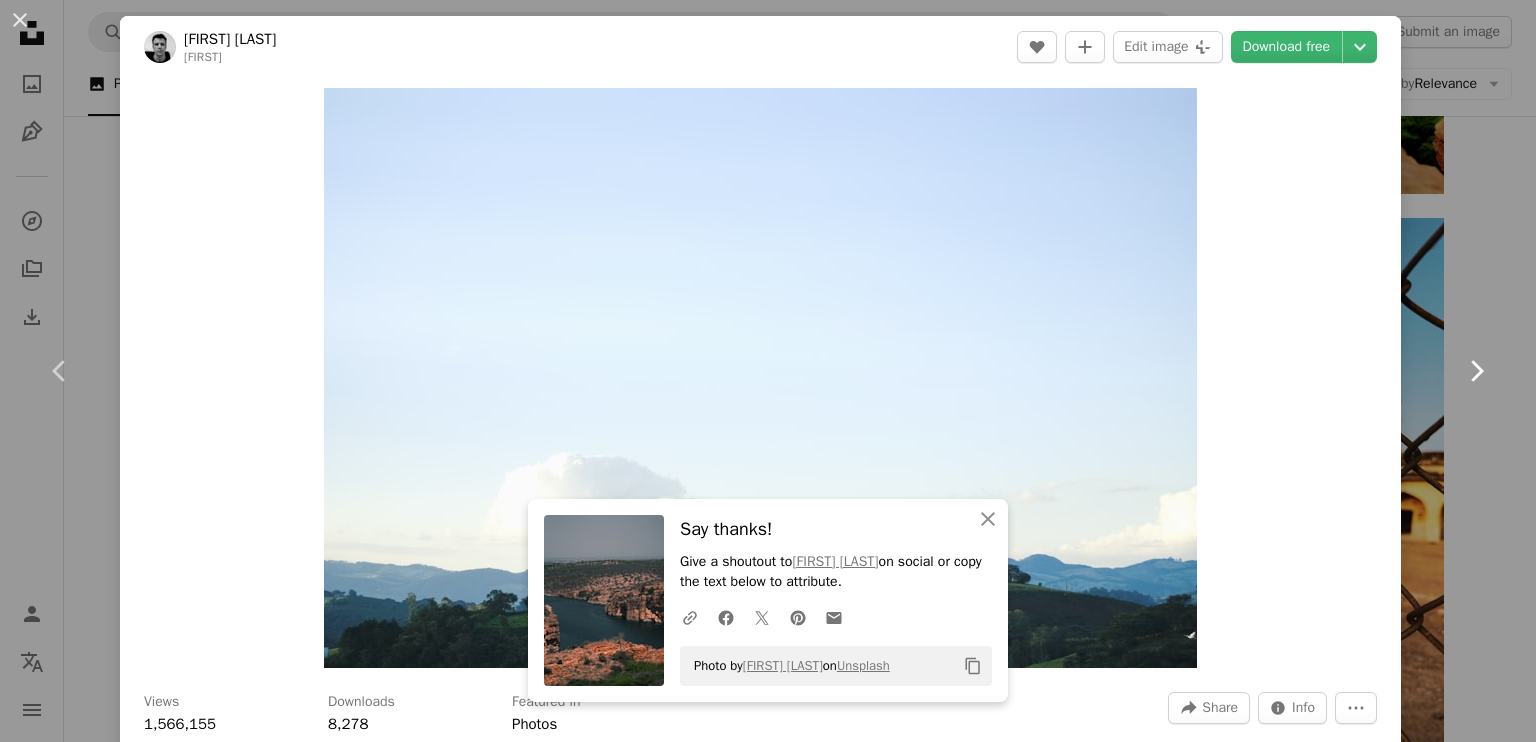 click on "Chevron right" 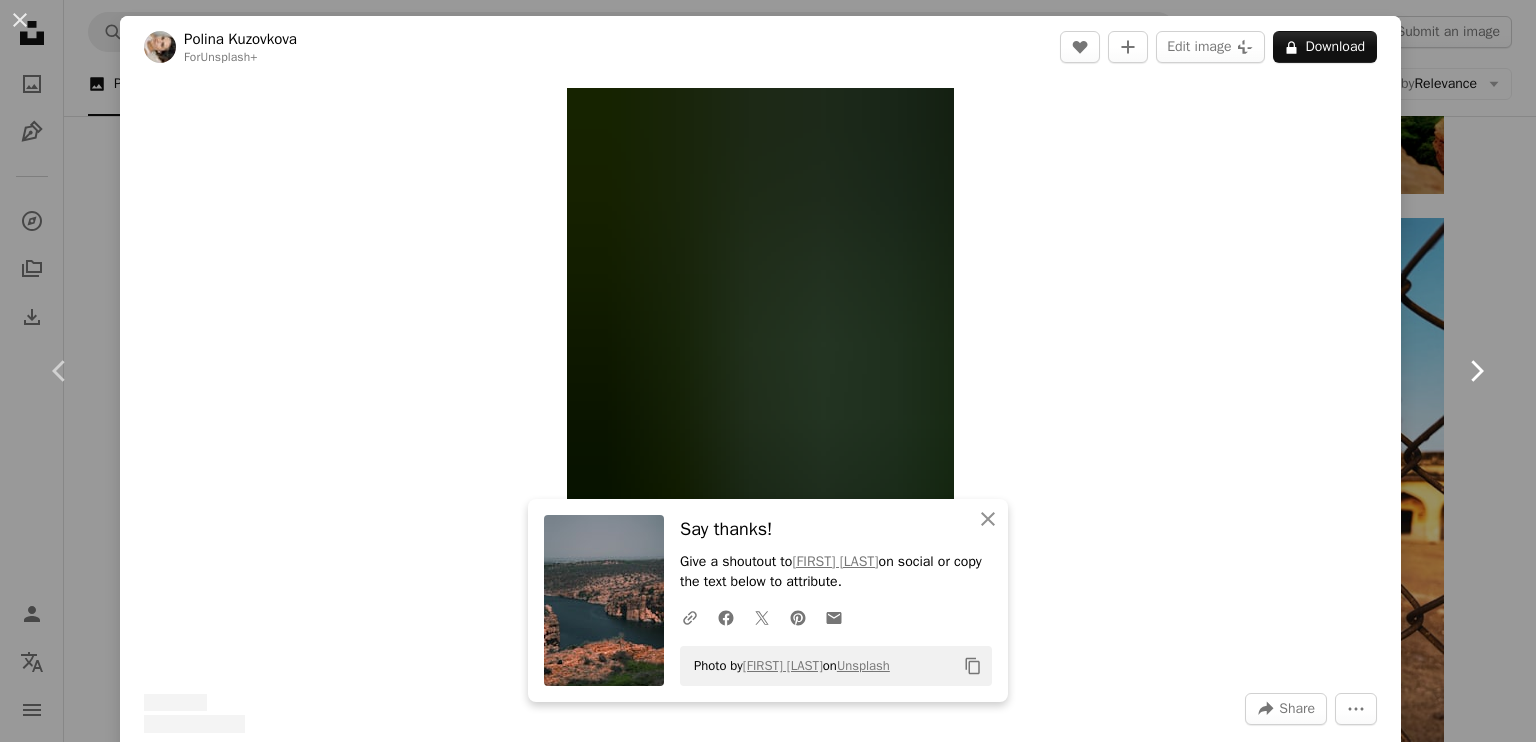 click on "Chevron right" 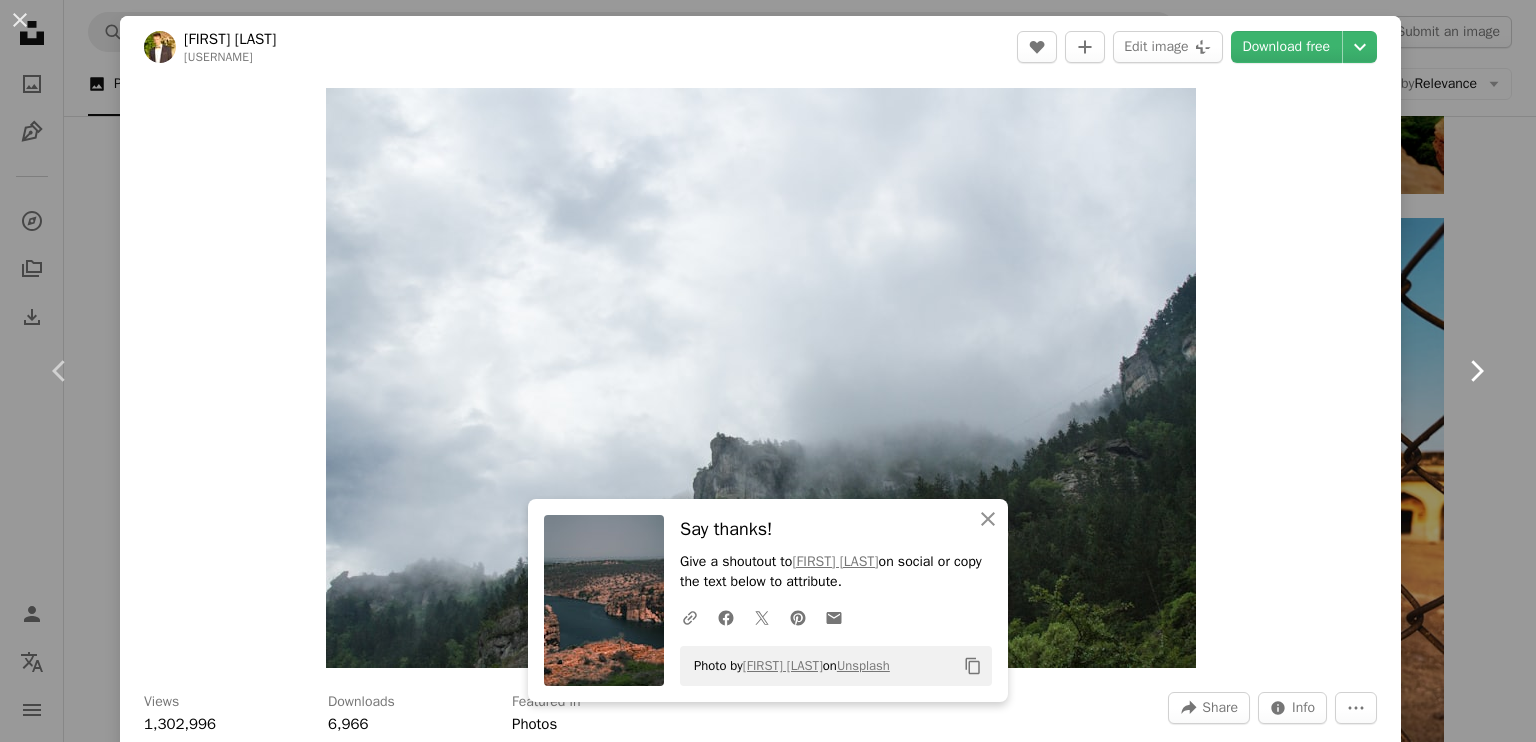 click on "Chevron right" 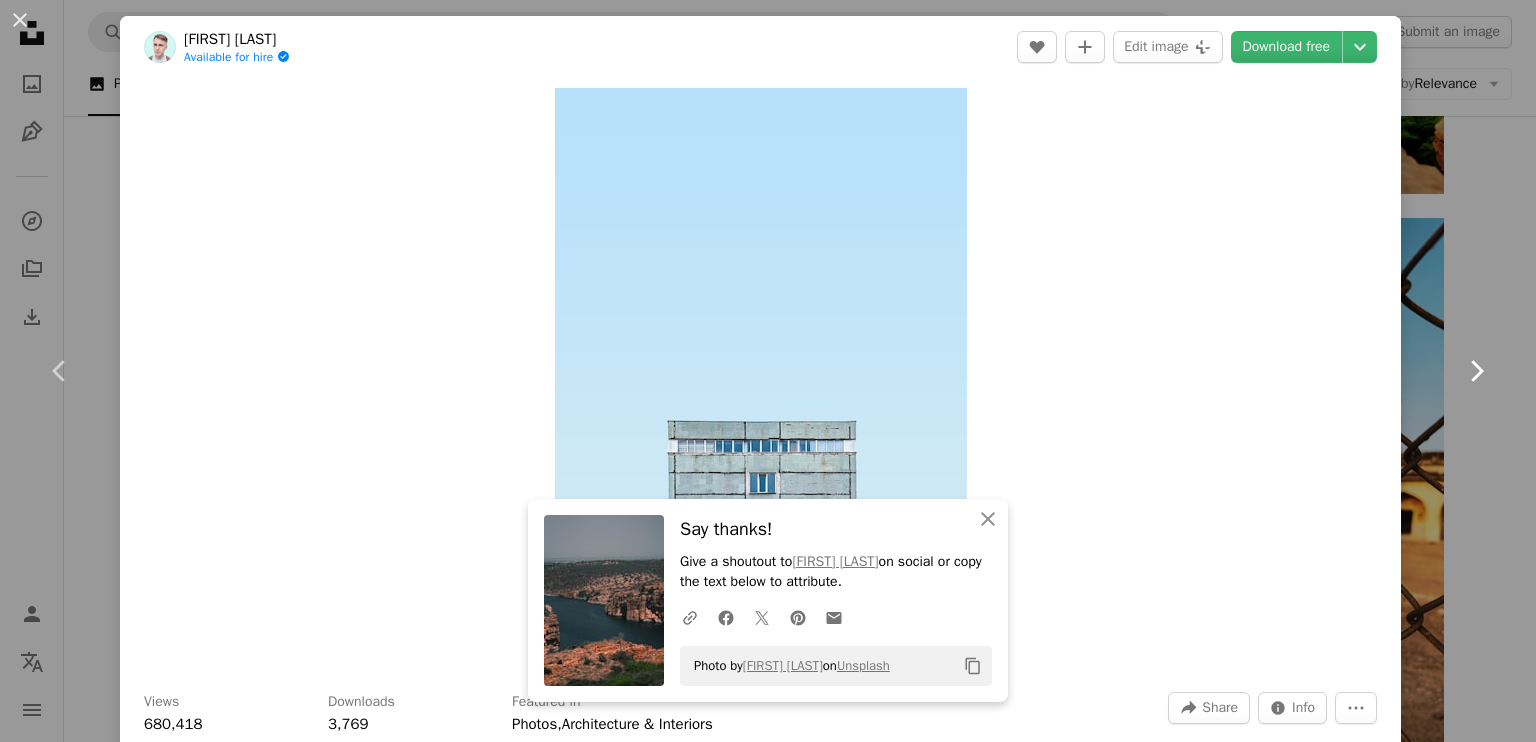 click on "Chevron right" 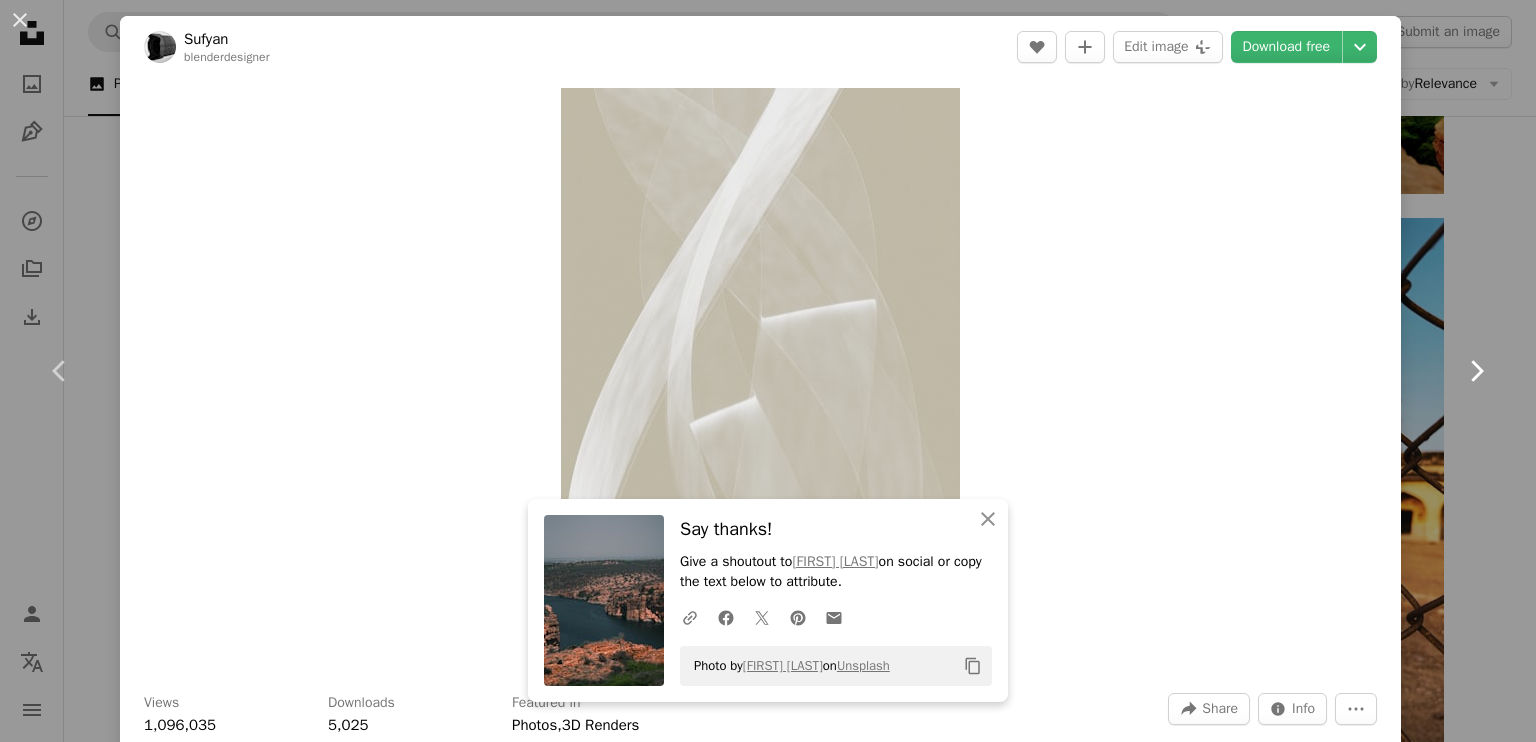 click on "Chevron right" 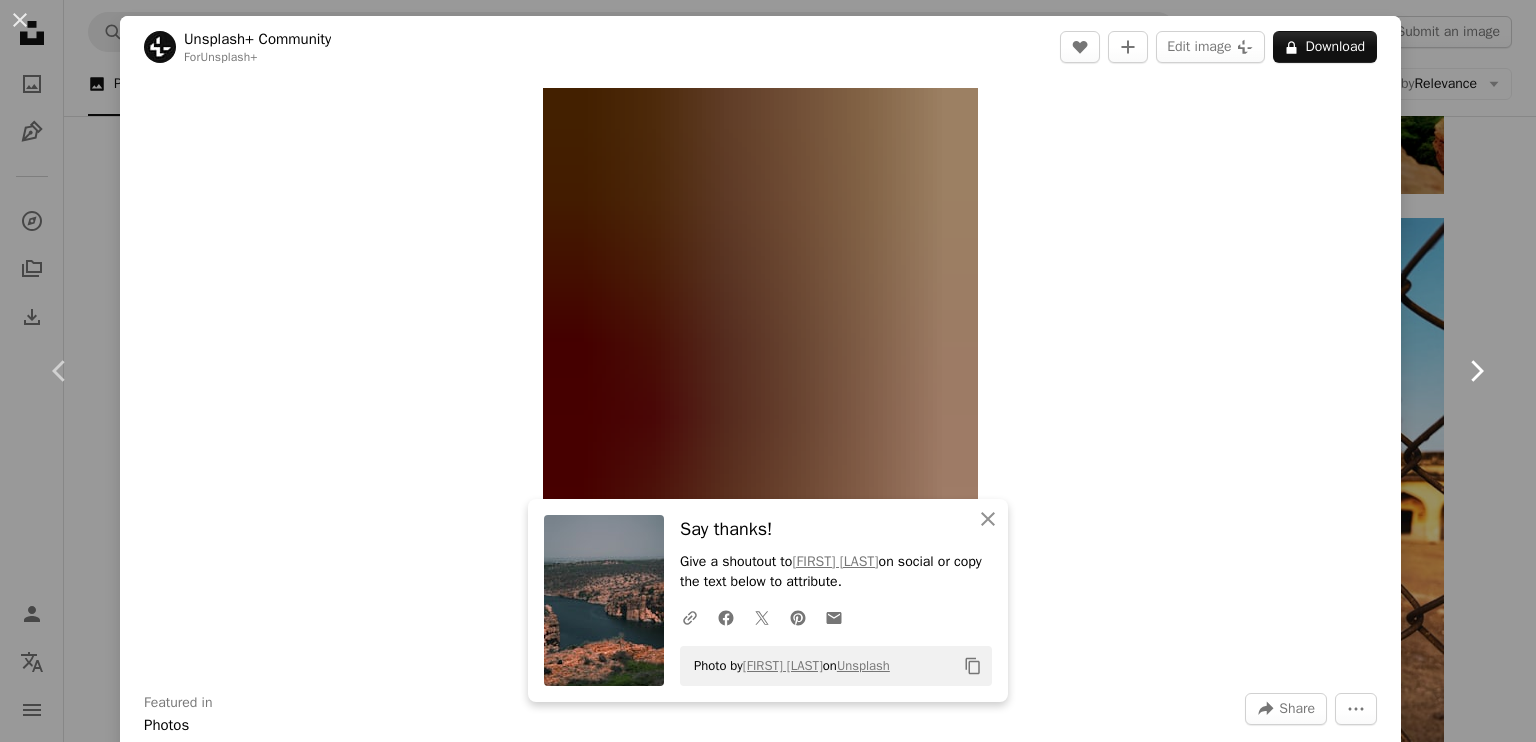 click on "Chevron right" at bounding box center [1476, 371] 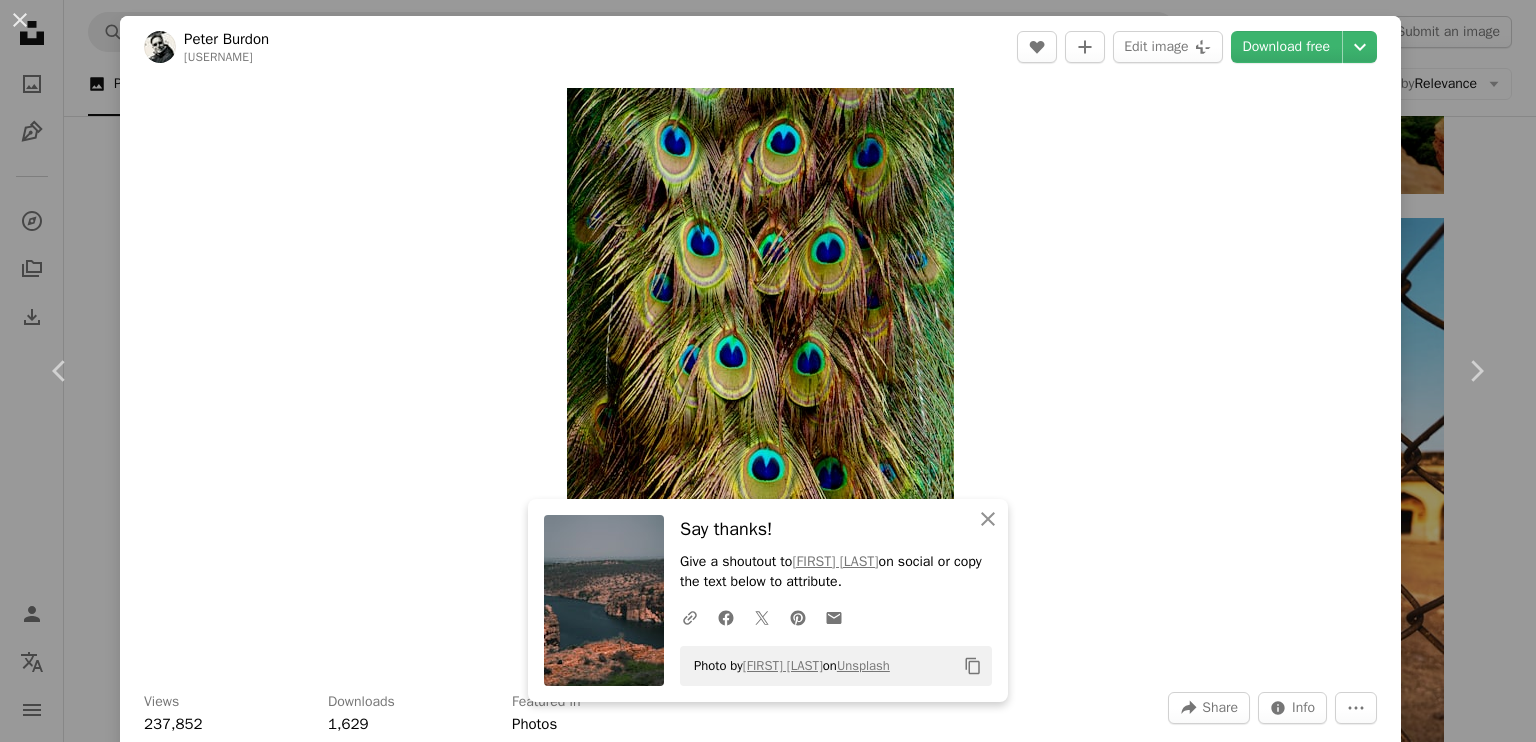 click on "An X shape Chevron left Chevron right An X shape Close Say thanks! Give a shoutout to [PERSON] on social or copy the text below to attribute. A URL sharing icon (chains) Facebook icon X (formerly Twitter) icon Pinterest icon An envelope Photo by [PERSON] on Unsplash
Copy content [PERSON] Available for hire A checkmark inside of a circle A heart A plus sign Edit image   Plus sign for Unsplash+ Download free Chevron down Zoom in Views 237,852 Downloads 1,629 Featured in Photos A forward-right arrow Share Info icon Info More Actions Calendar outlined Published on [DATE] Camera SONY, NEX-7 Safety Free to use under the Unsplash License peacock feather cat animal bird pet peacock doll toy mammal Free stock photos Browse premium related images on iStock  |  Save 20% with code UNSPLASH20 View more on iStock  ↗ Related images A heart A plus sign [PERSON] Available for hire A checkmark inside of a circle Arrow pointing down A heart A plus sign [PERSON] Arrow pointing down A heart A plus sign [PERSON] A heart For" at bounding box center (768, 371) 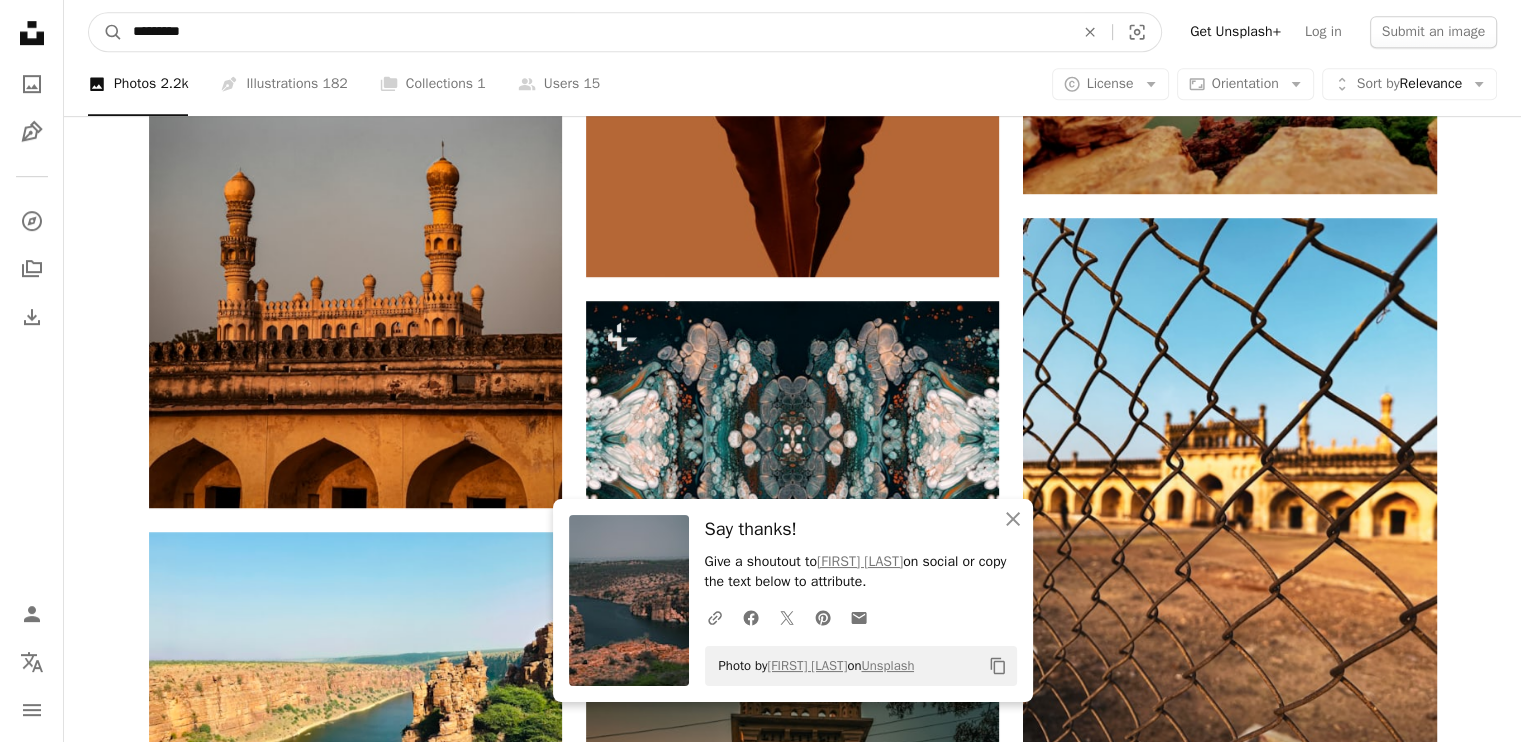 click on "*********" at bounding box center (595, 32) 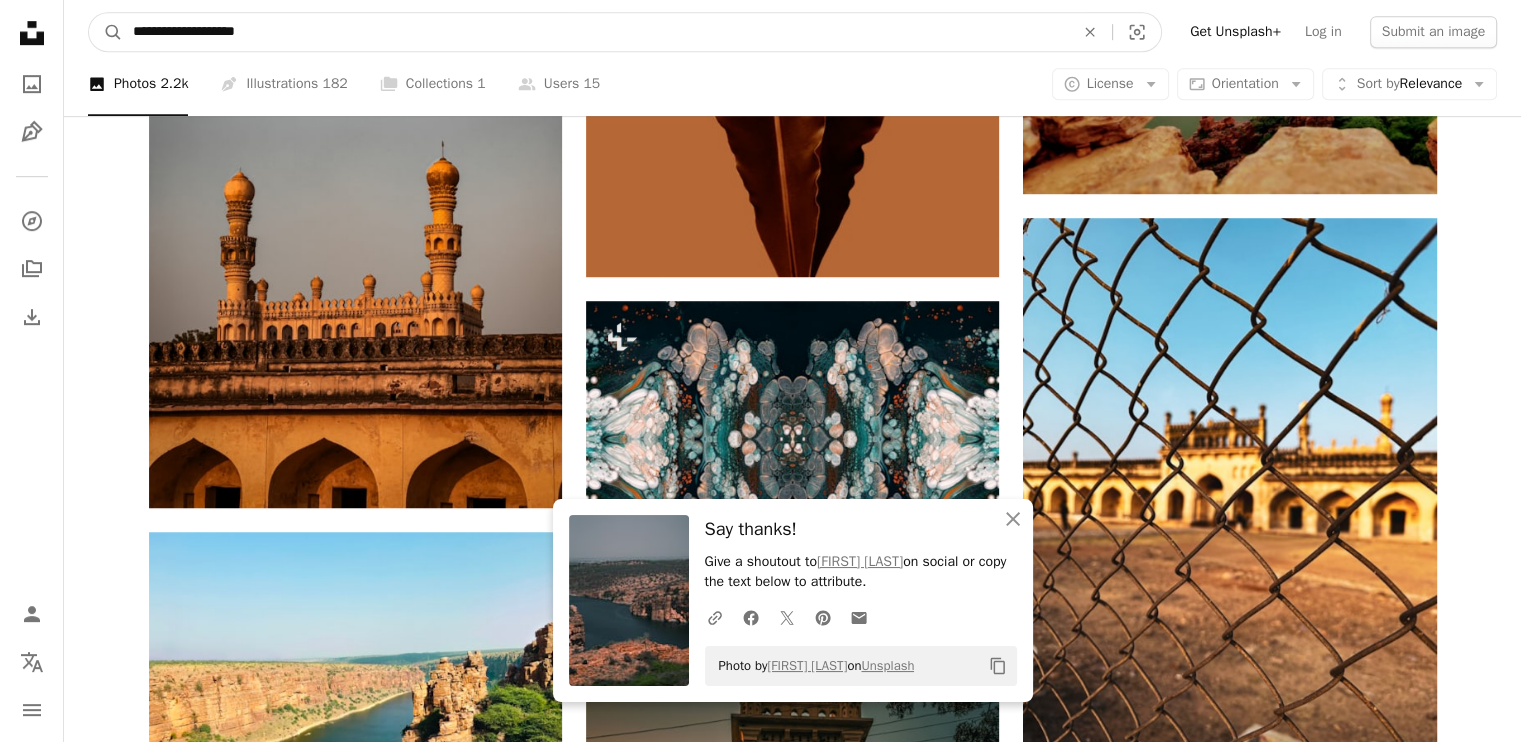 type on "**********" 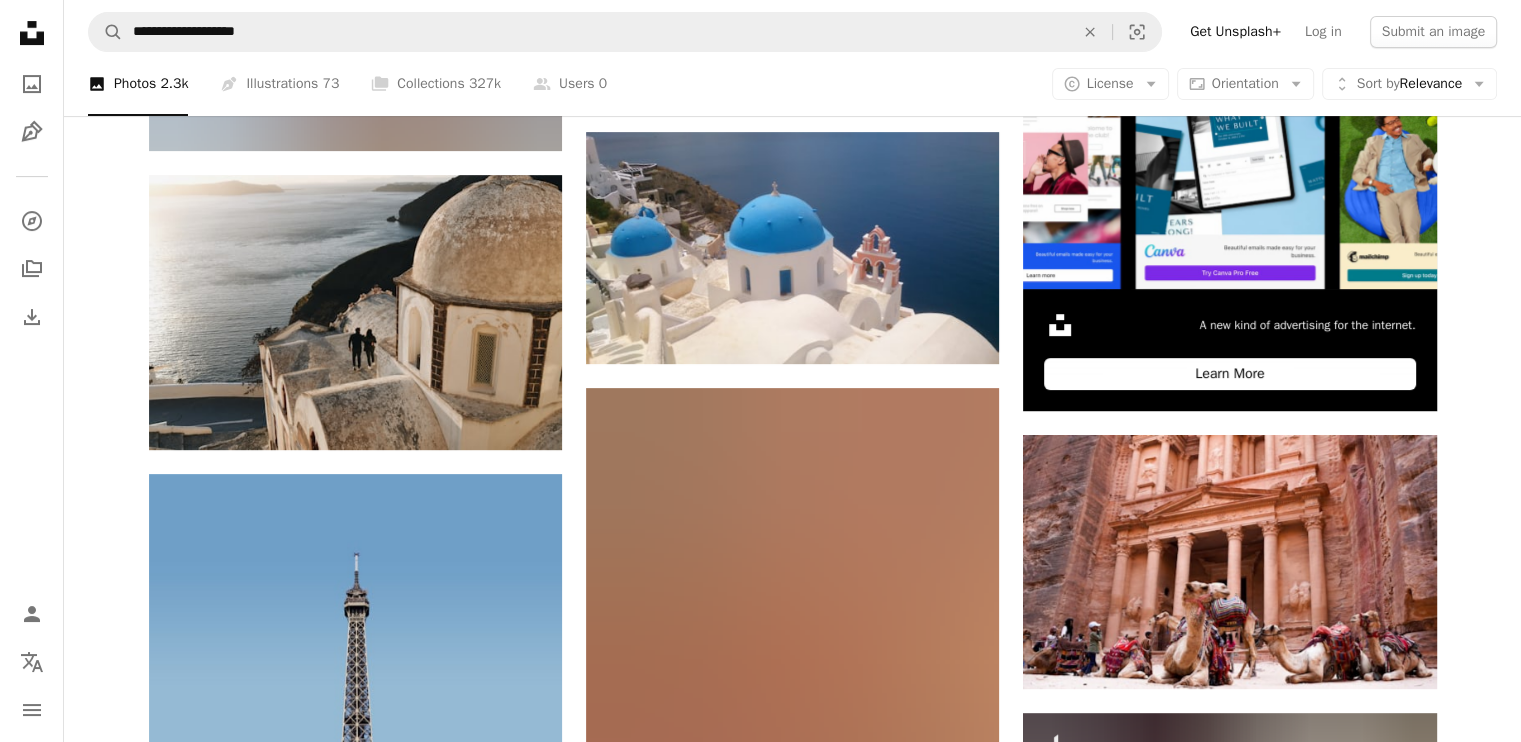 scroll, scrollTop: 626, scrollLeft: 0, axis: vertical 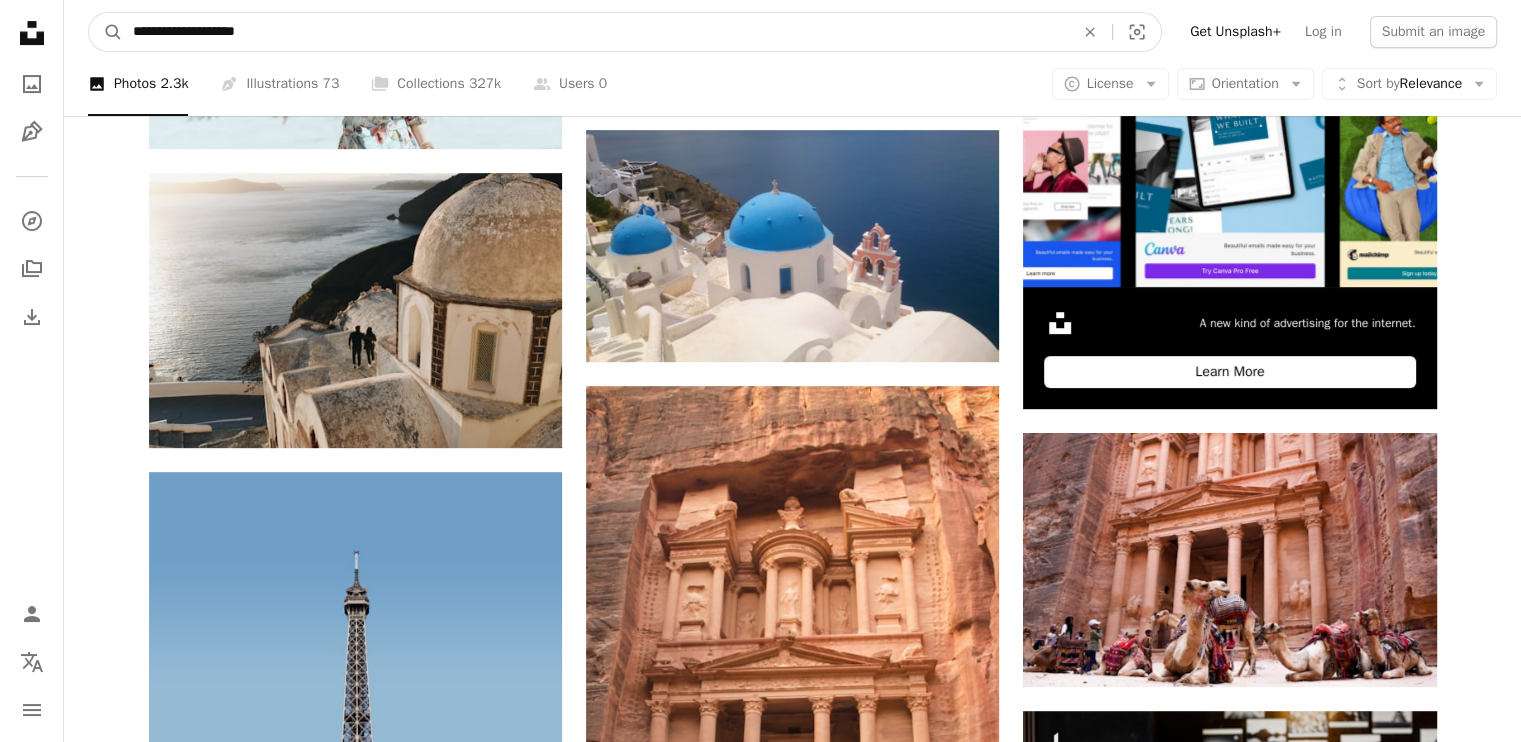 click on "**********" at bounding box center (595, 32) 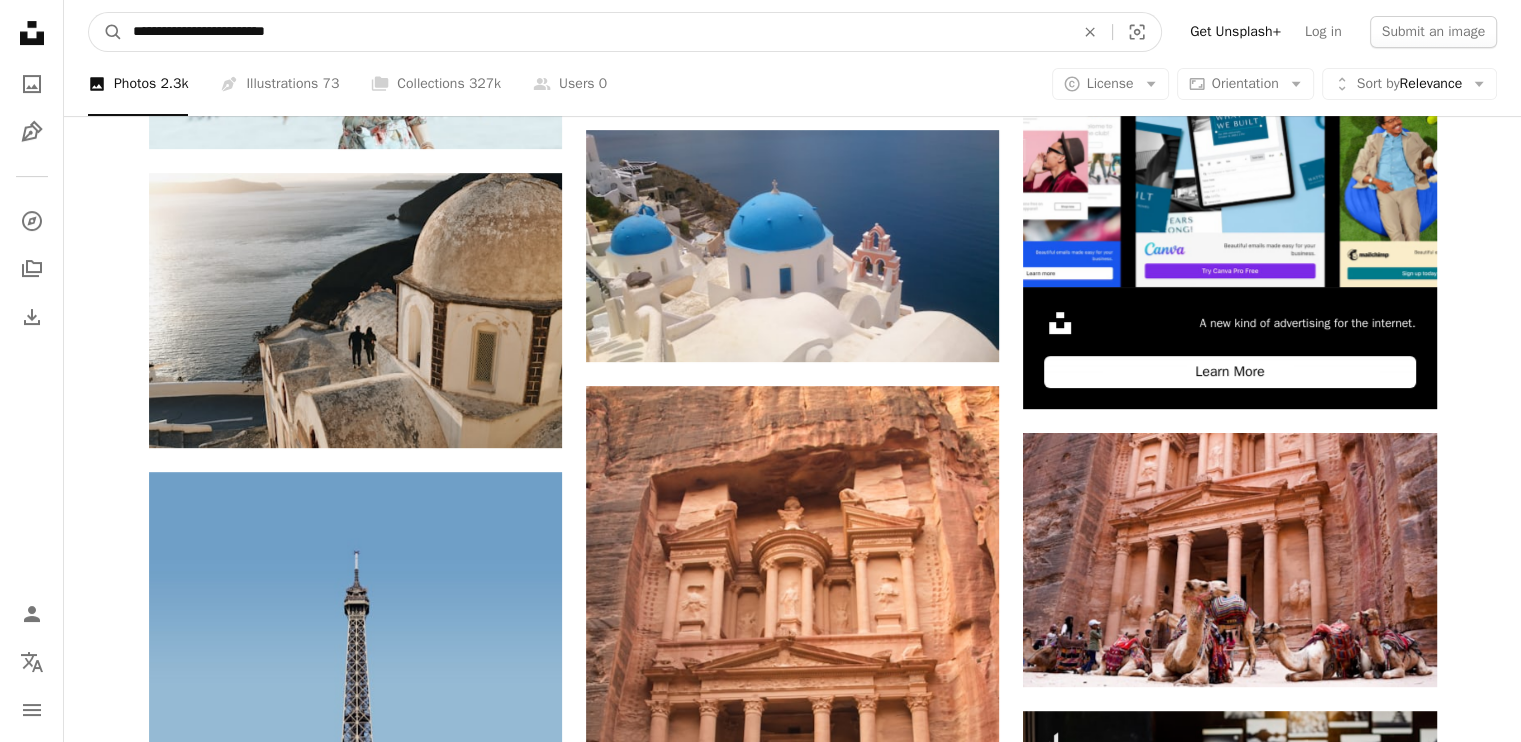 type on "**********" 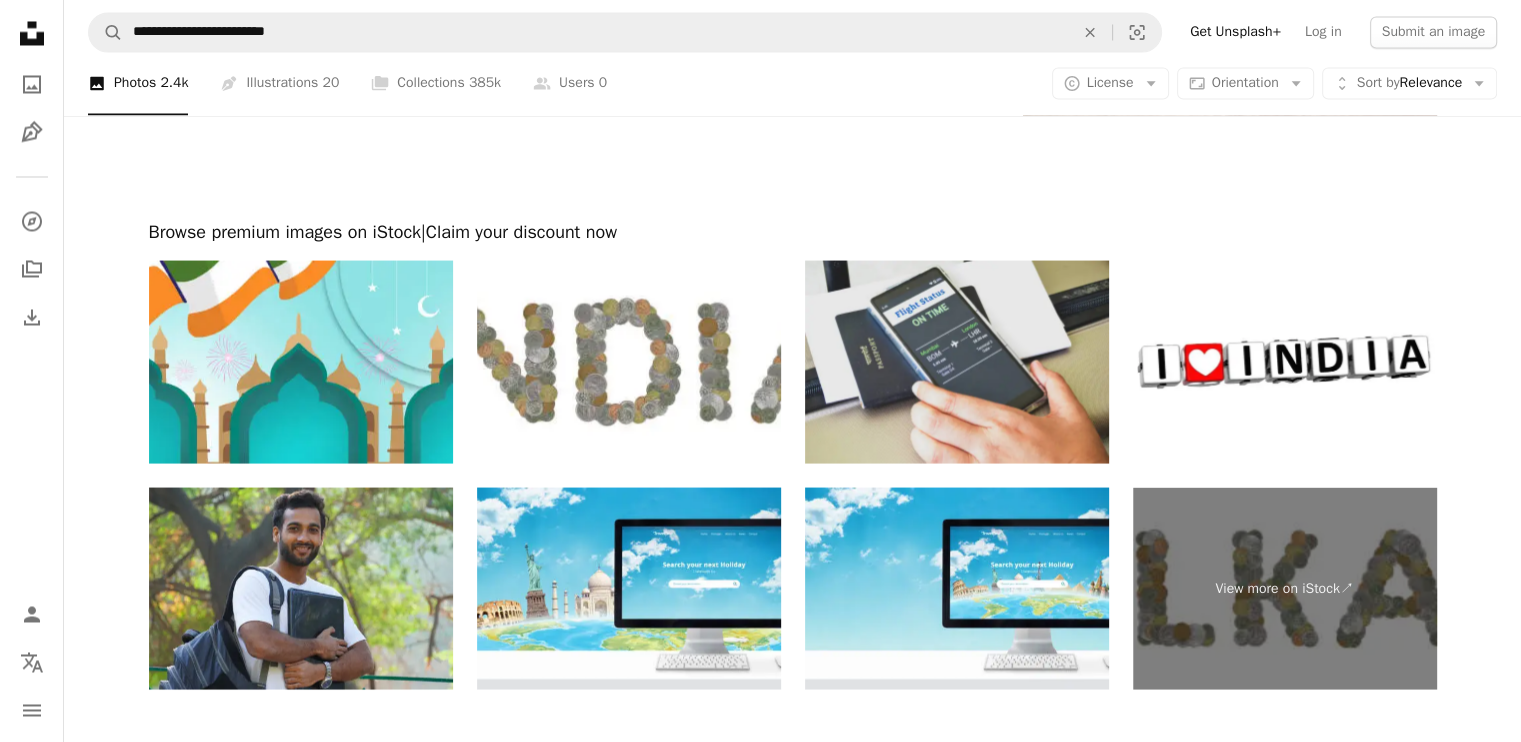 scroll, scrollTop: 4013, scrollLeft: 0, axis: vertical 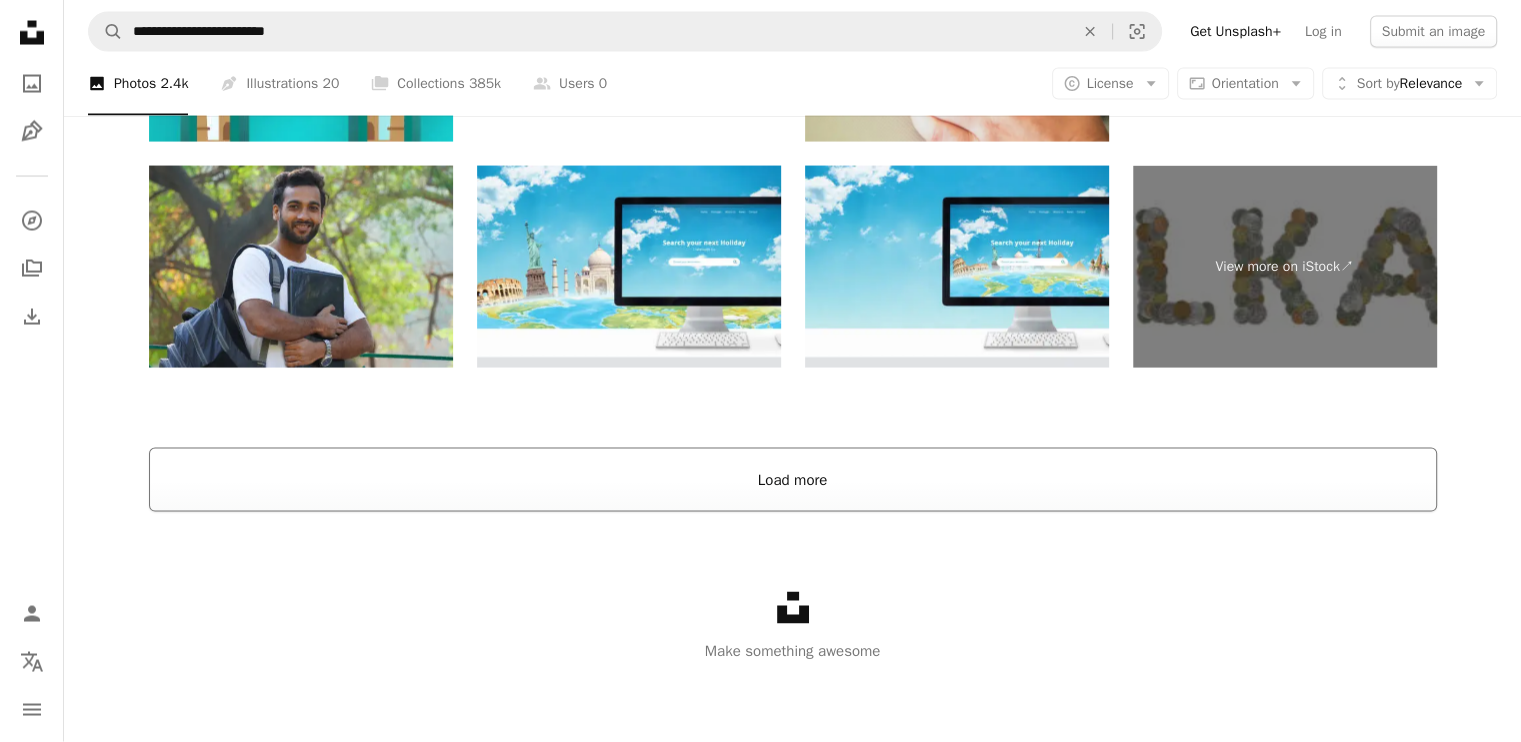 click on "Load more" at bounding box center (793, 480) 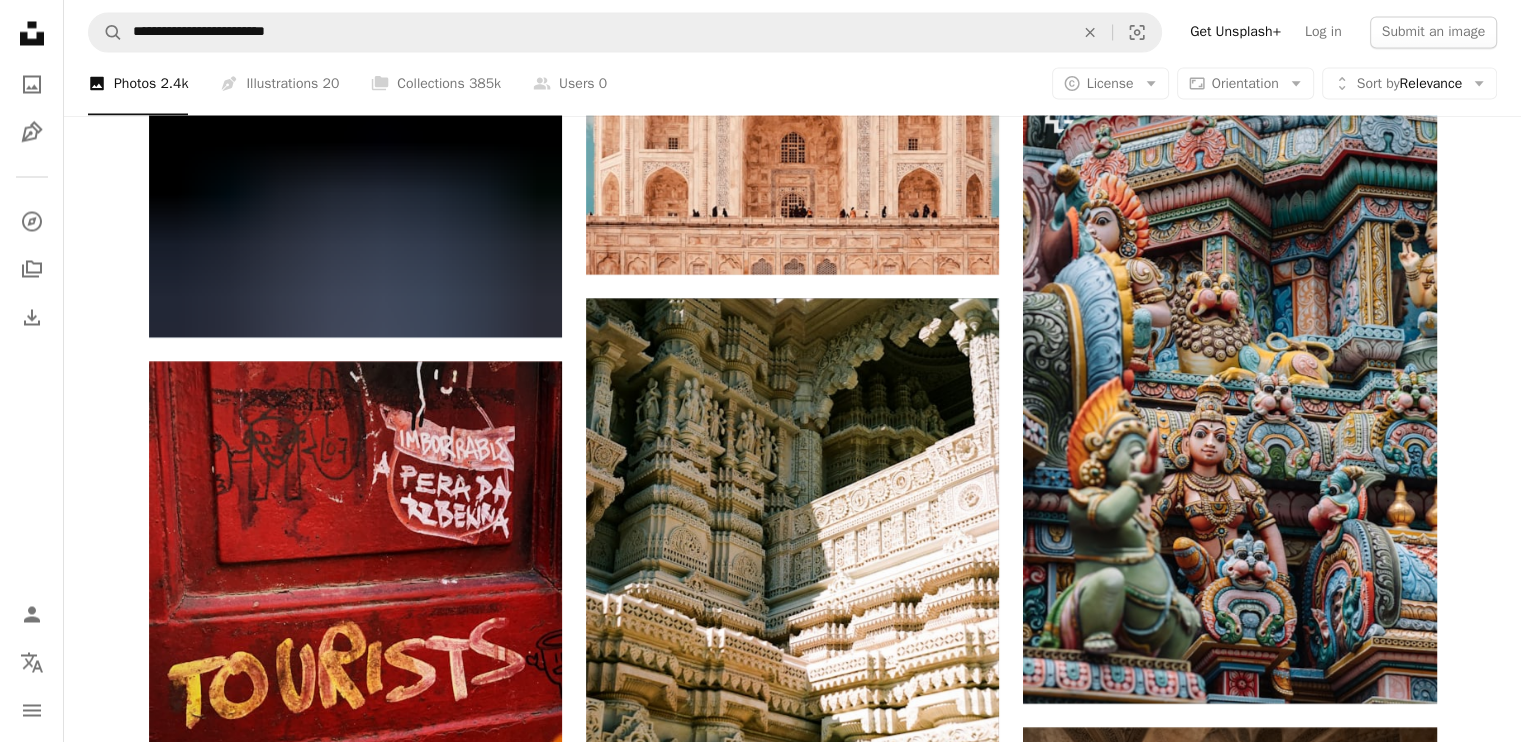 scroll, scrollTop: 3760, scrollLeft: 0, axis: vertical 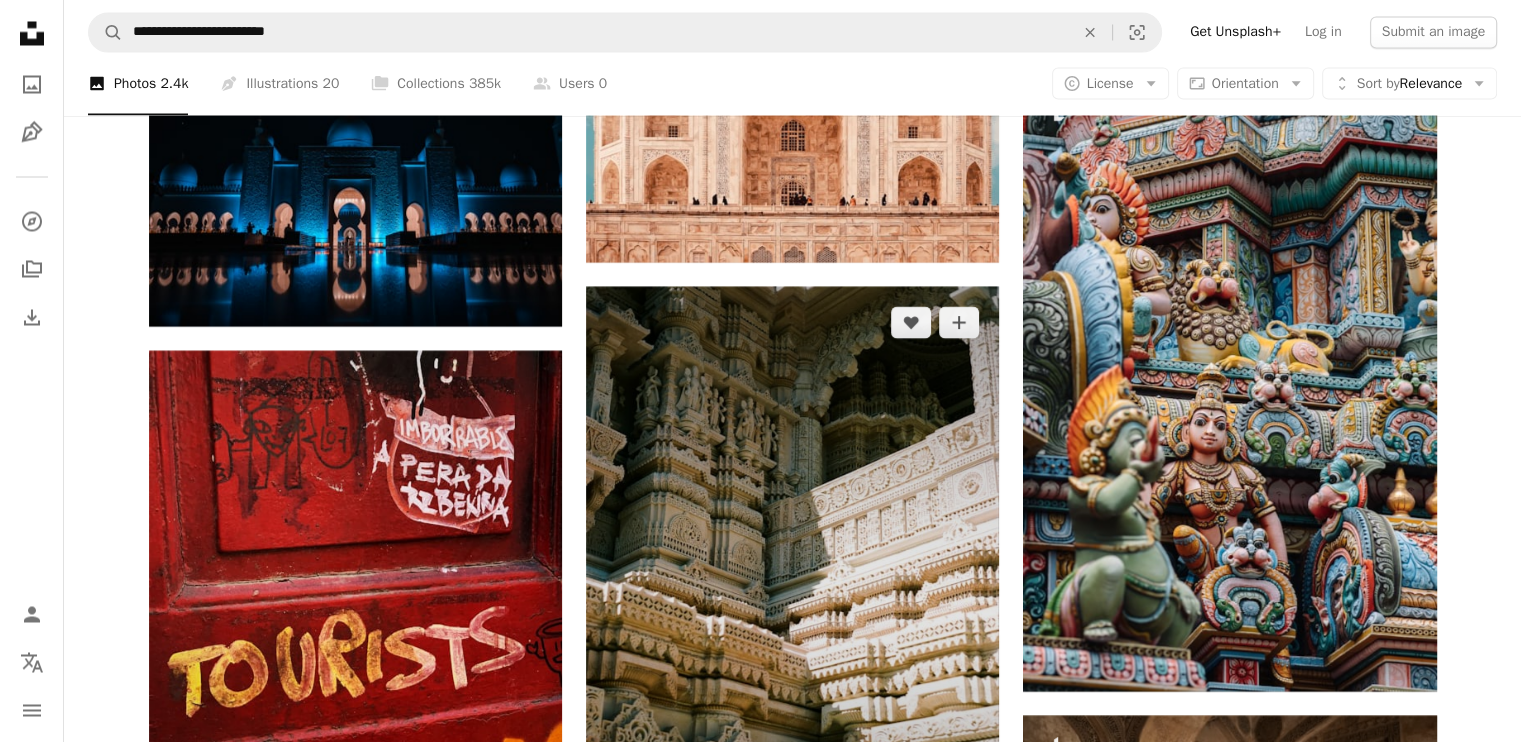 click at bounding box center (792, 597) 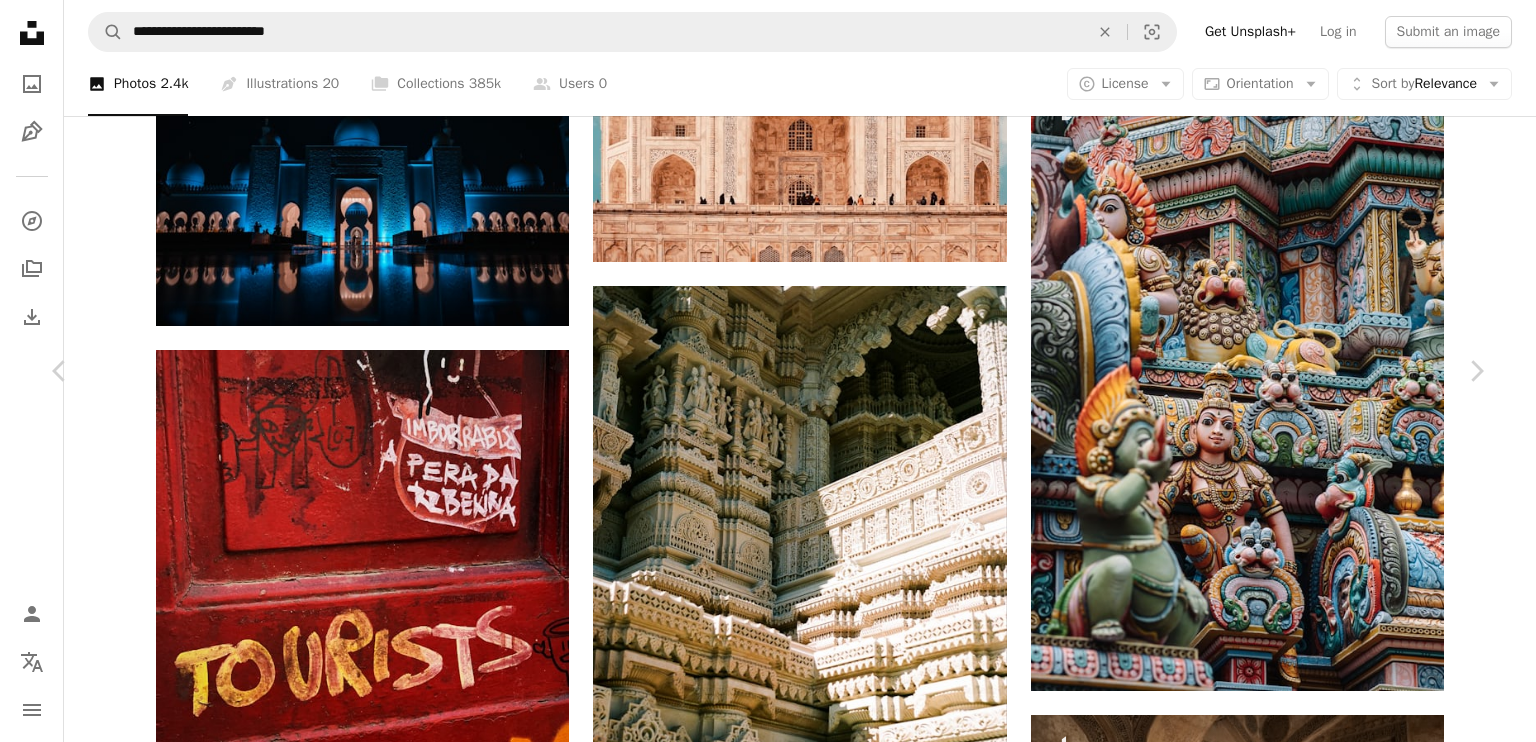 click on "An X shape Chevron left Chevron right [FIRST] [LAST] A heart A plus sign Edit image Plus sign for Unsplash+ Download free Chevron down Zoom in Views 2,360,563 Downloads 15,663 Featured in Photos A forward-right arrow Share Info icon Info More Actions [PLACE] refelction A map marker [PLACE], [CITY], [COUNTRY] Calendar outlined Published on April 17, 2018 Camera SONY, ILCE-7RM3 Safety Free to use under the Unsplash License building people architecture white taj mahal pool icon reflection tourism tourist palace landmark famous visitor ornate lavish intricate mosque india grey Creative Commons images Browse premium related images on iStock | Save 20% with code UNSPLASH20 View more on iStock ↗ Related images A heart A plus sign [FIRST] [LAST] Arrow pointing down A heart A plus sign [FIRST] [LAST] Arrow pointing down Plus sign for Unsplash+ A heart A plus sign Getty Images For Unsplash+ A lock Download A heart A plus sign [FIRST] [LAST] A heart A heart" at bounding box center [768, 9712] 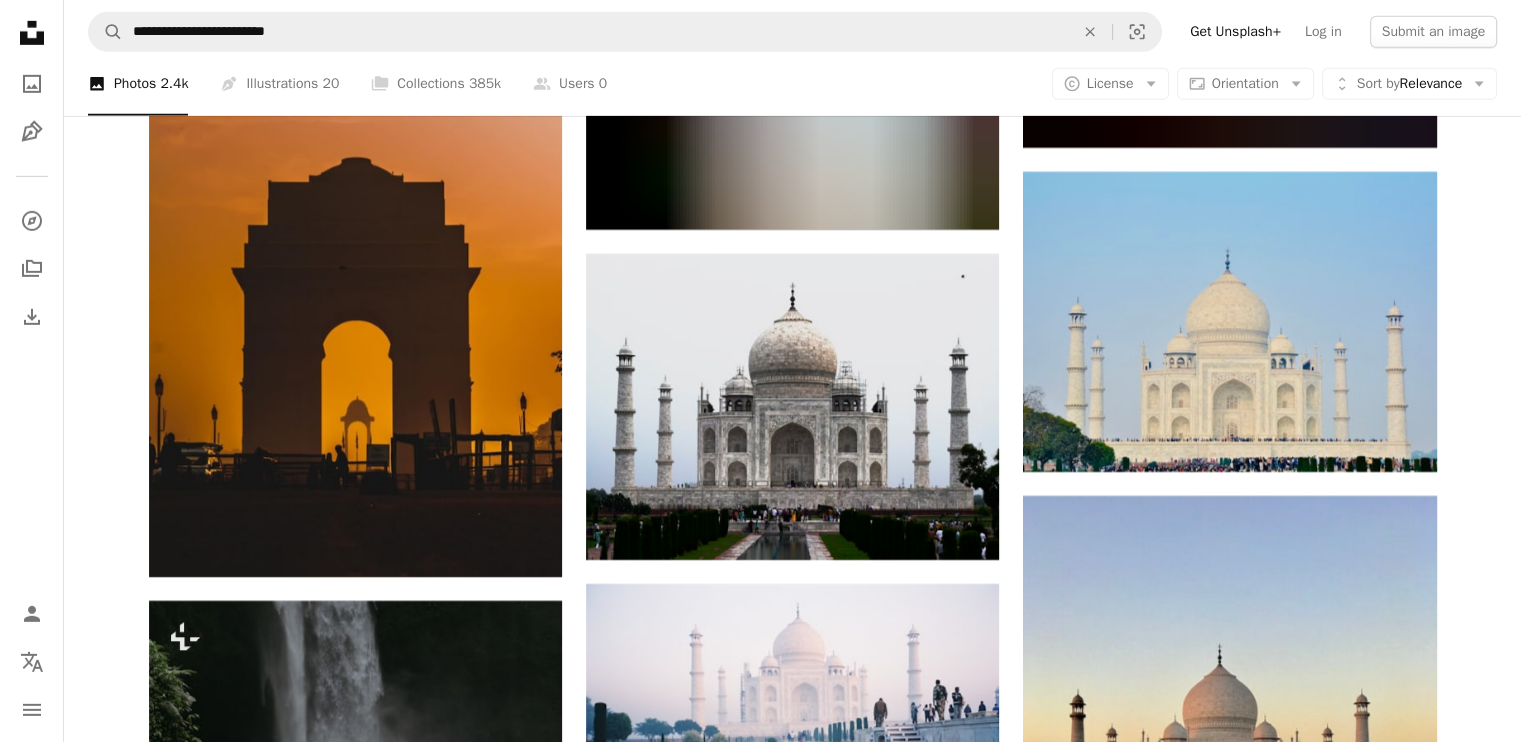 scroll, scrollTop: 21647, scrollLeft: 0, axis: vertical 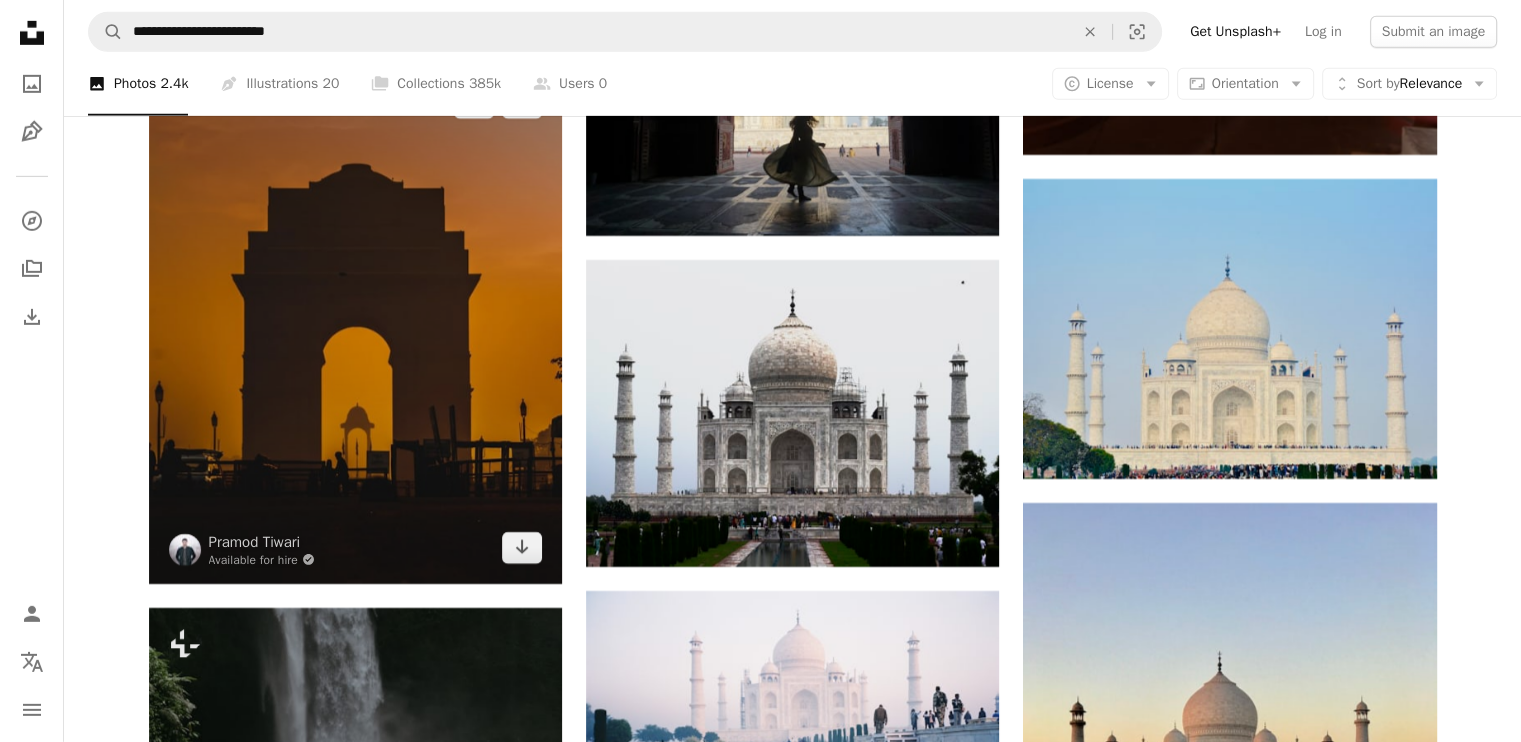click at bounding box center (355, 325) 